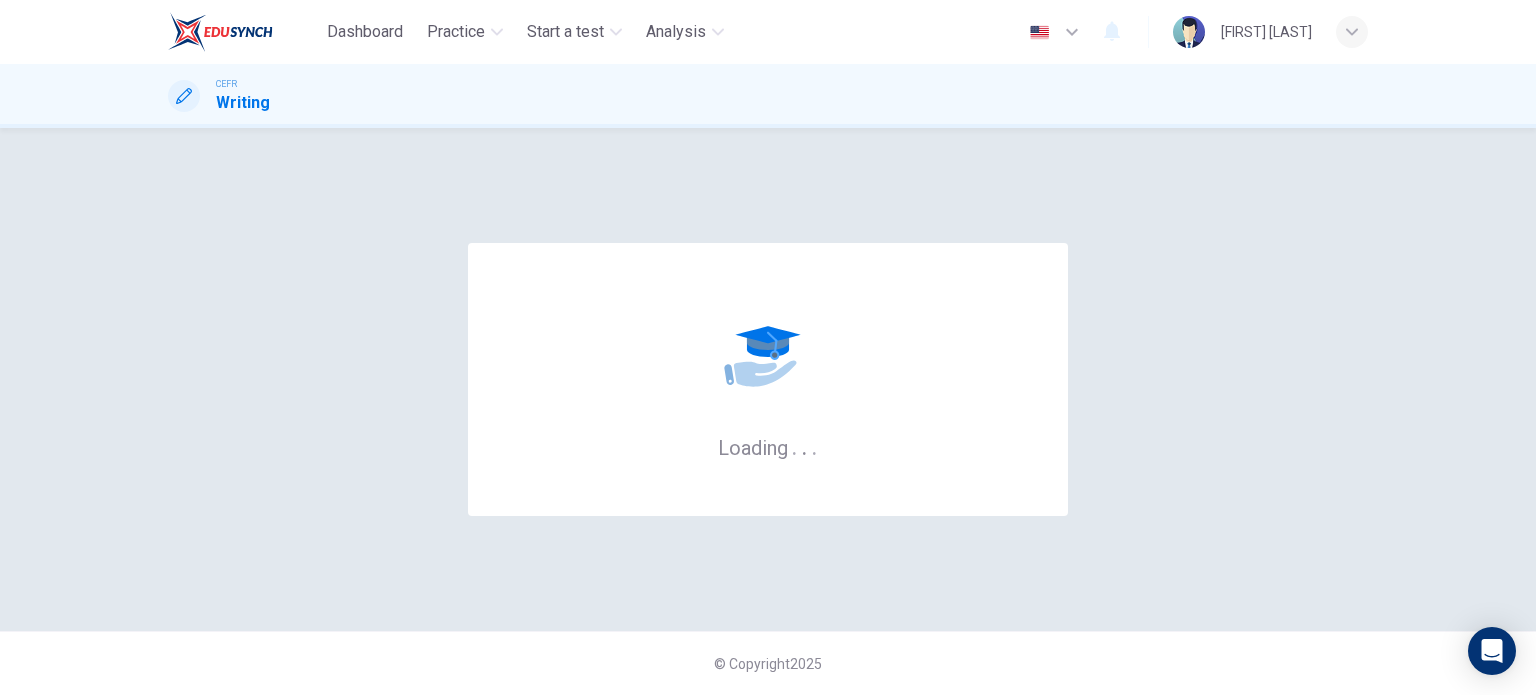 scroll, scrollTop: 0, scrollLeft: 0, axis: both 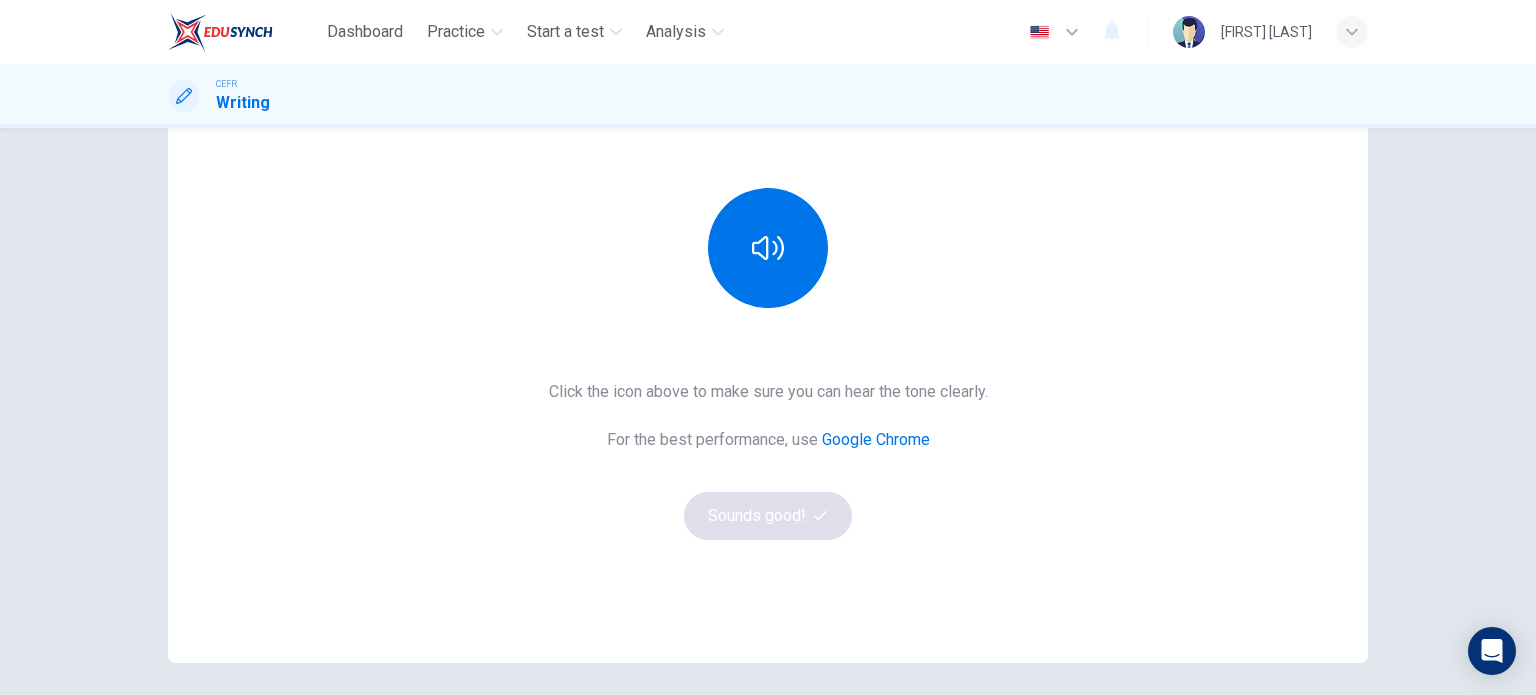 drag, startPoint x: 621, startPoint y: 388, endPoint x: 965, endPoint y: 395, distance: 344.07123 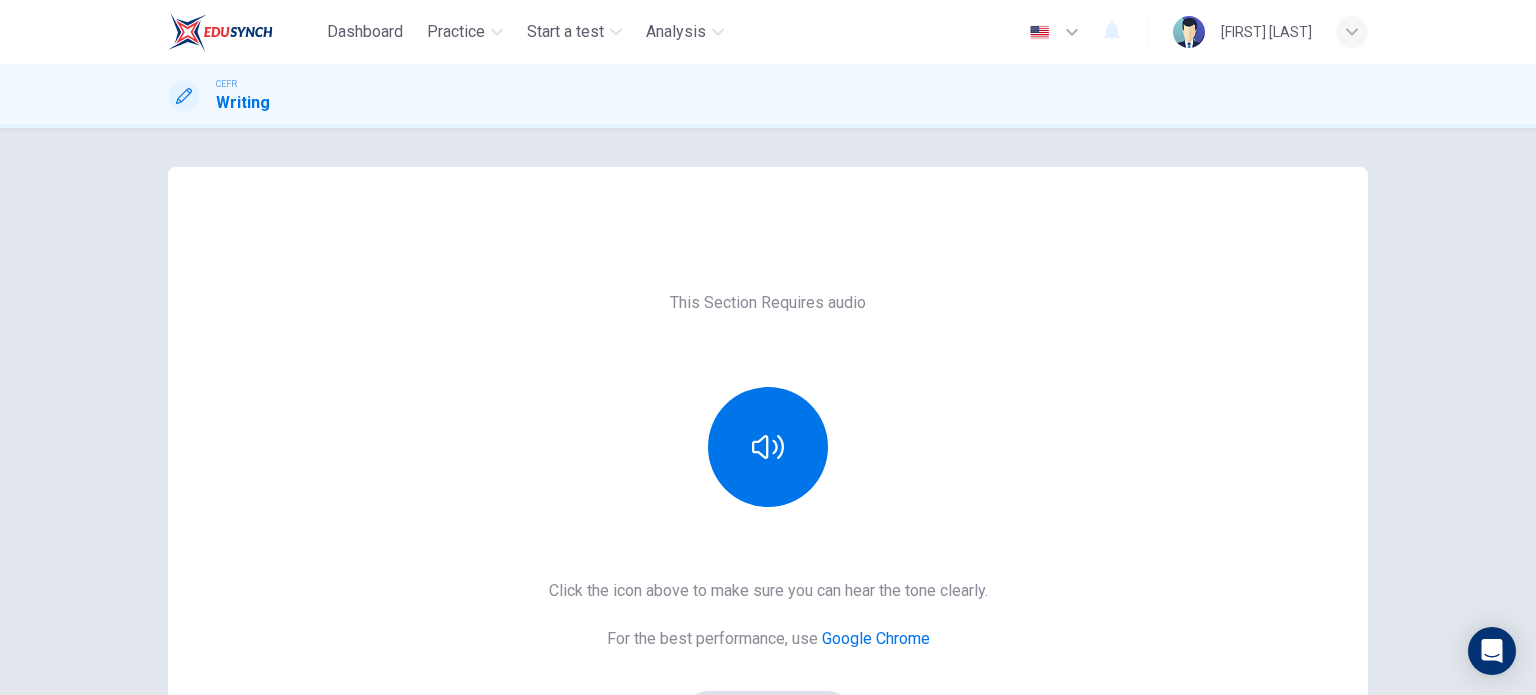 scroll, scrollTop: 0, scrollLeft: 0, axis: both 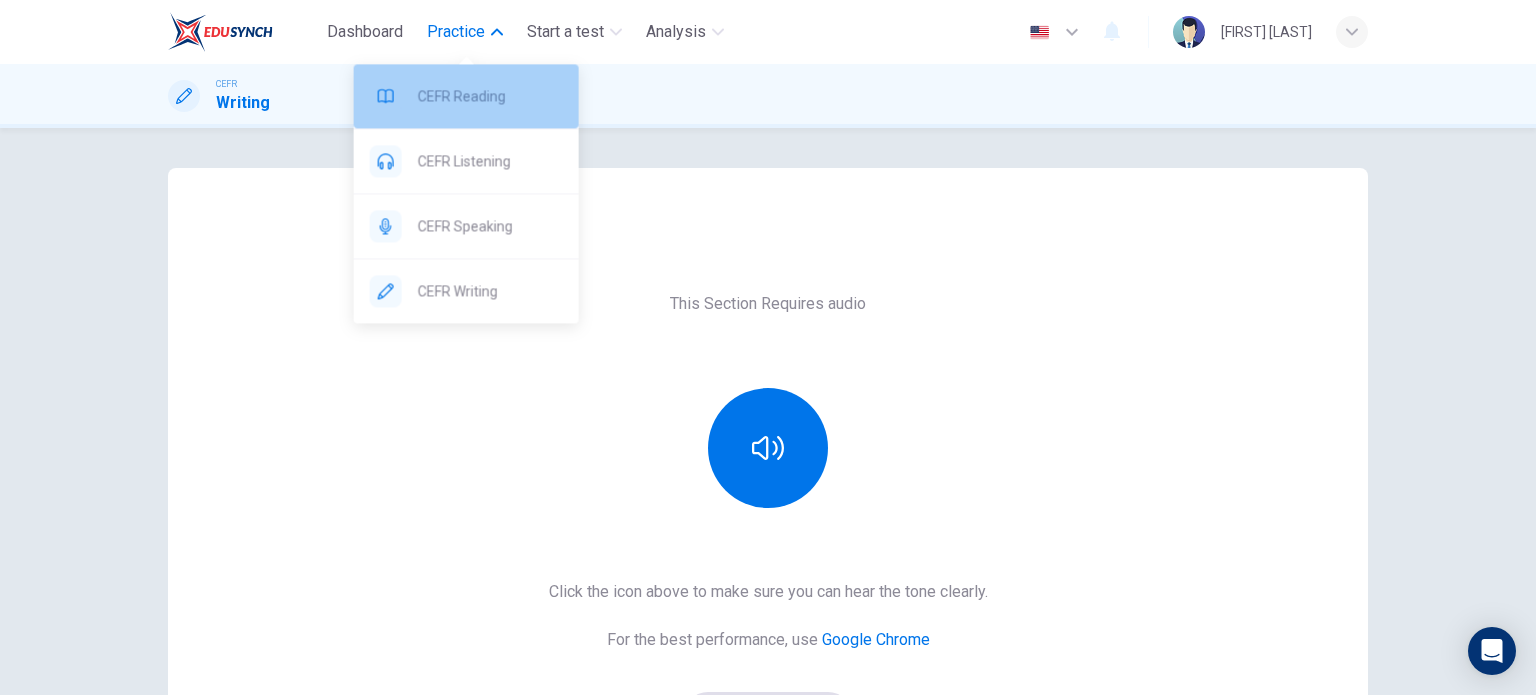 click on "CEFR Reading" at bounding box center [490, 96] 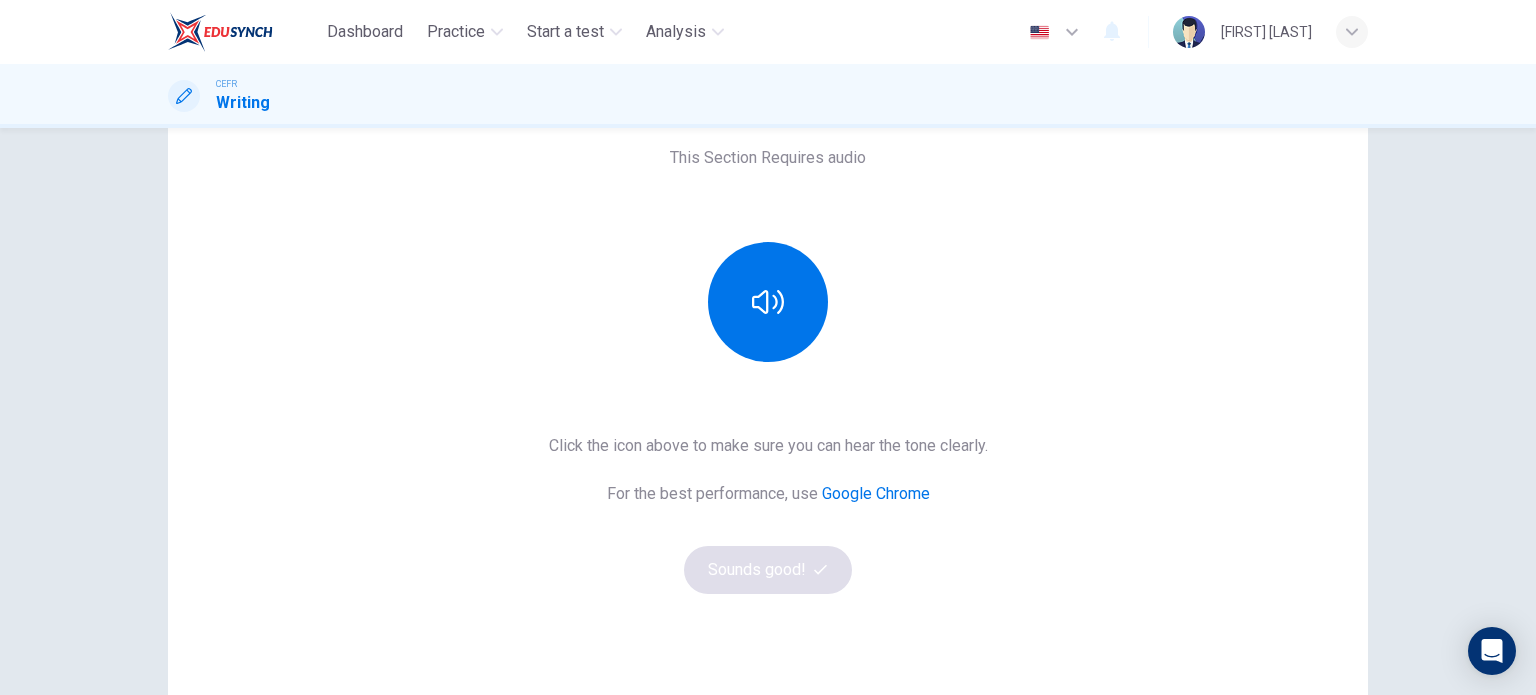 scroll, scrollTop: 272, scrollLeft: 0, axis: vertical 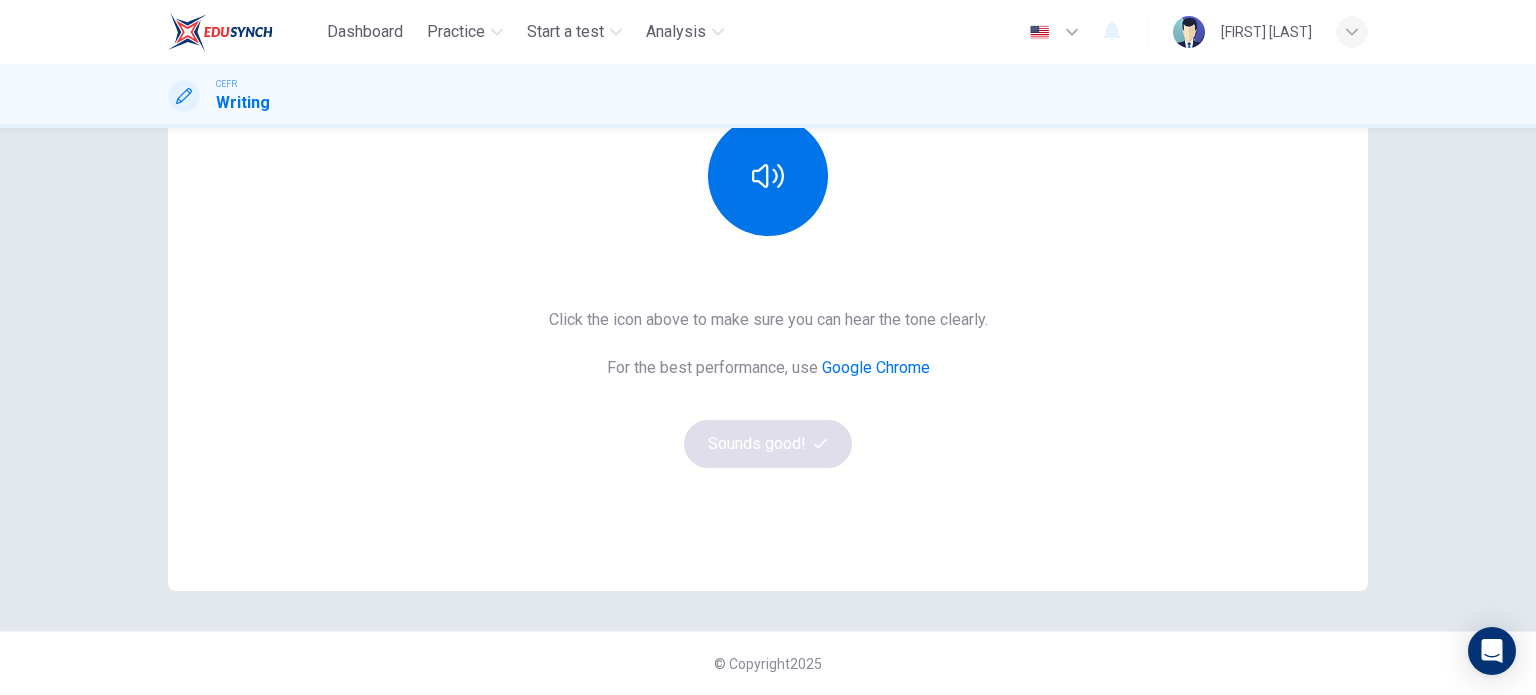 click on "Click the icon above to make sure you can hear the tone clearly. For the best performance, use   Google Chrome Sounds good!" at bounding box center [768, 388] 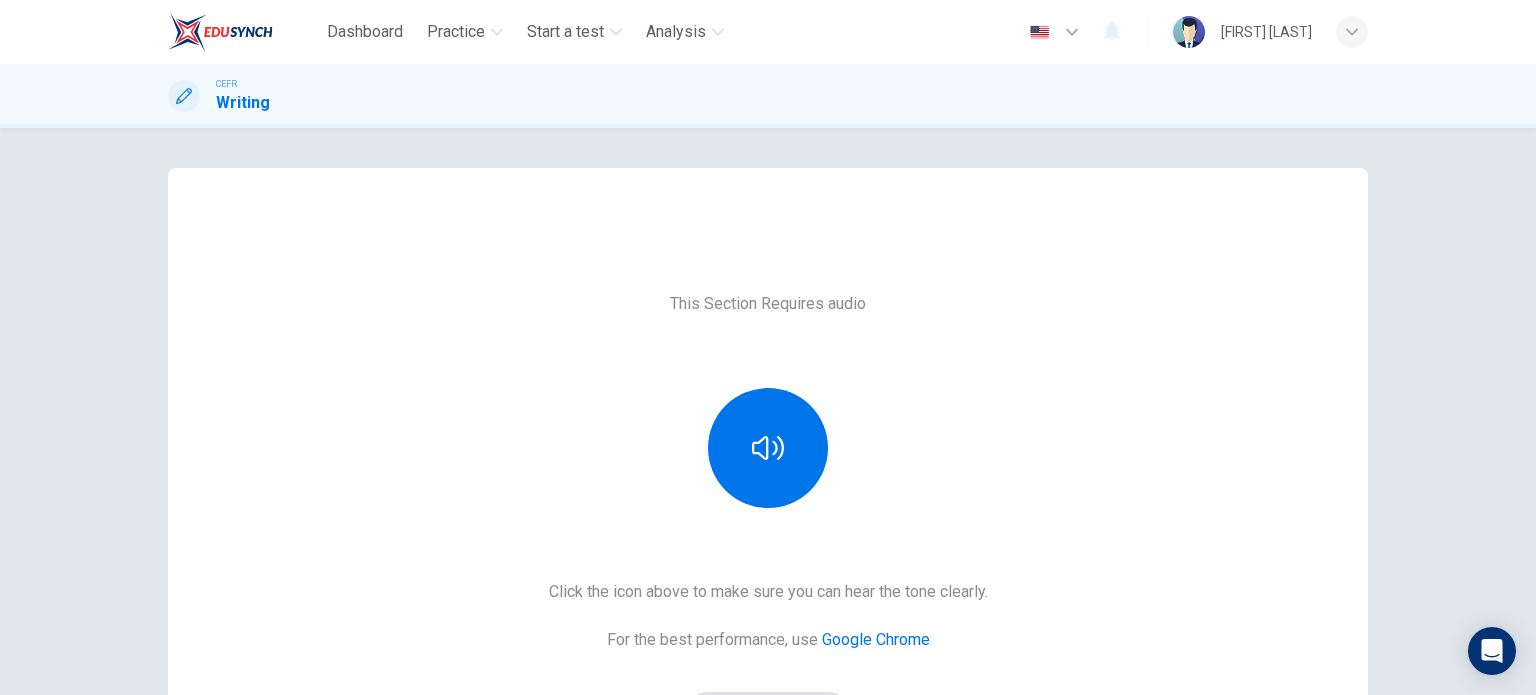 scroll, scrollTop: 100, scrollLeft: 0, axis: vertical 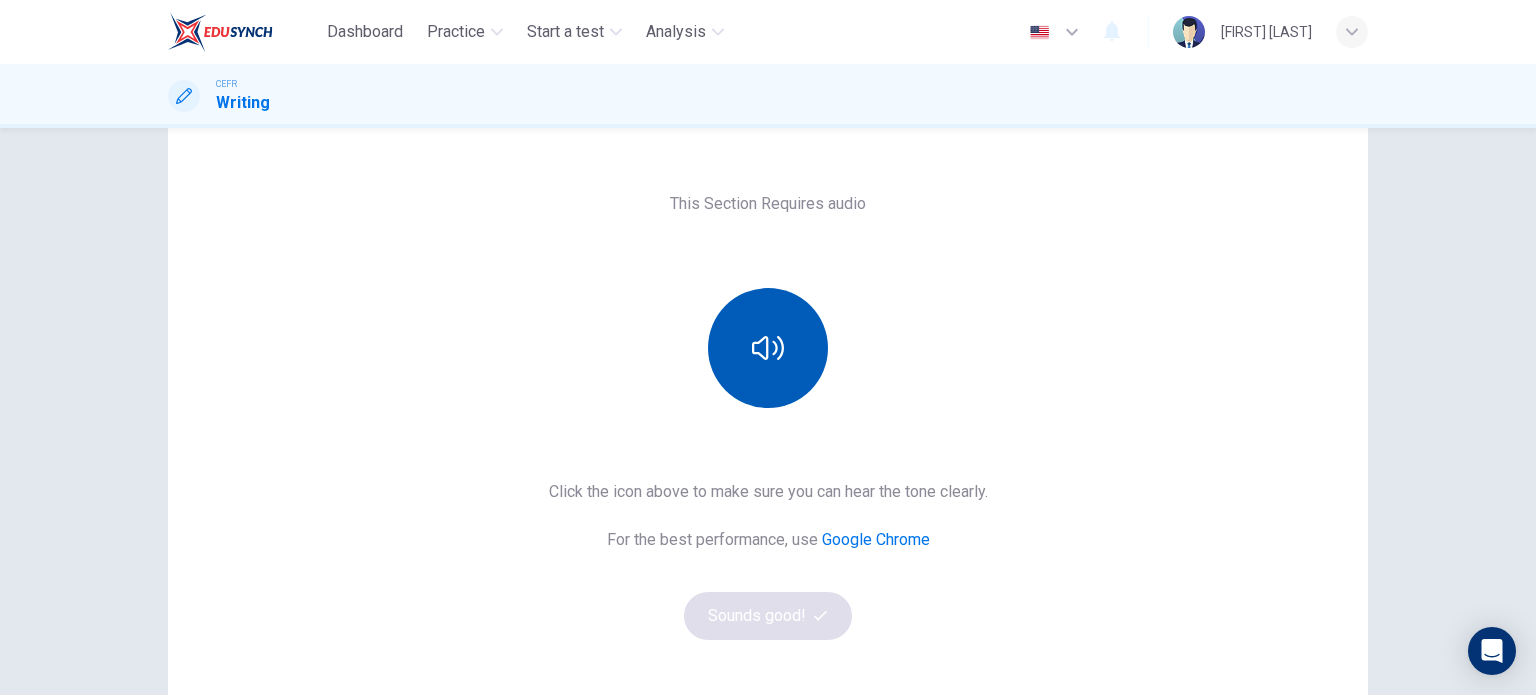 click at bounding box center [768, 348] 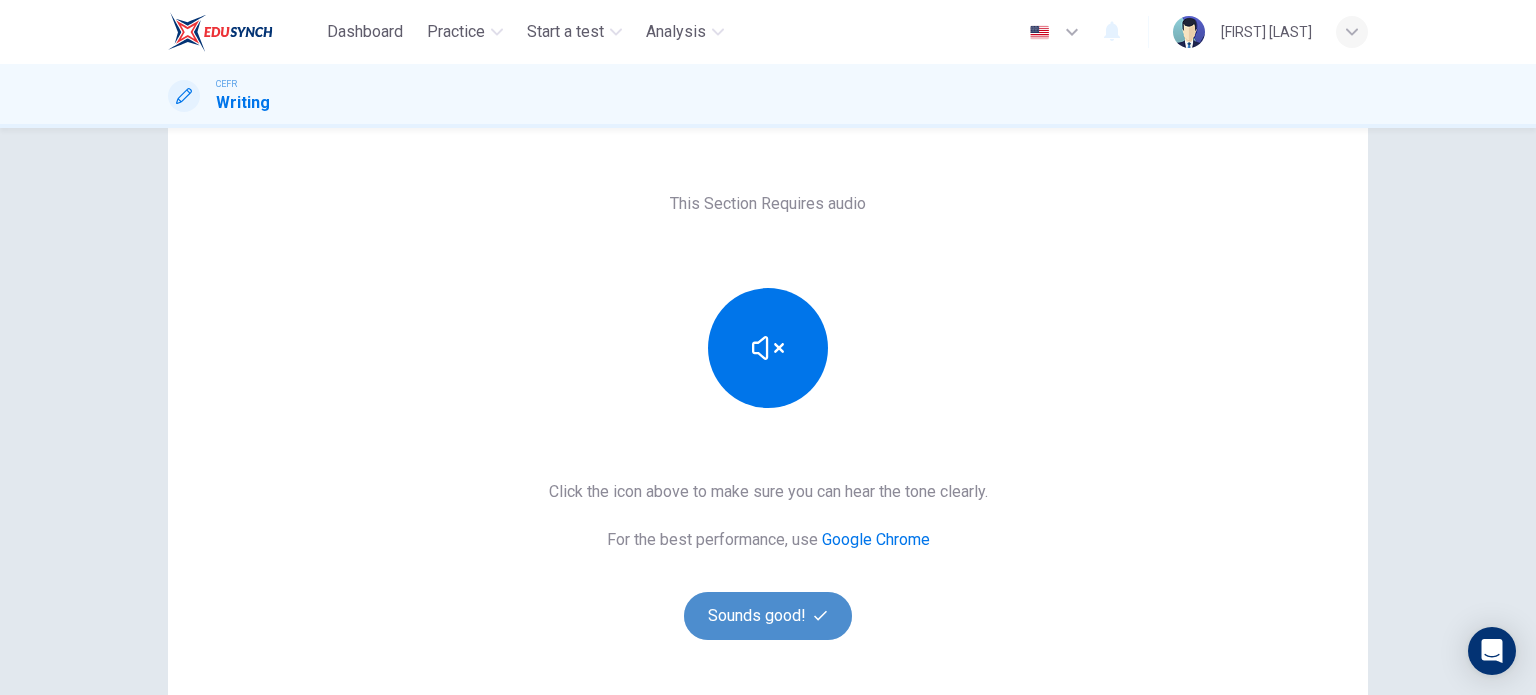 click on "Sounds good!" at bounding box center (768, 616) 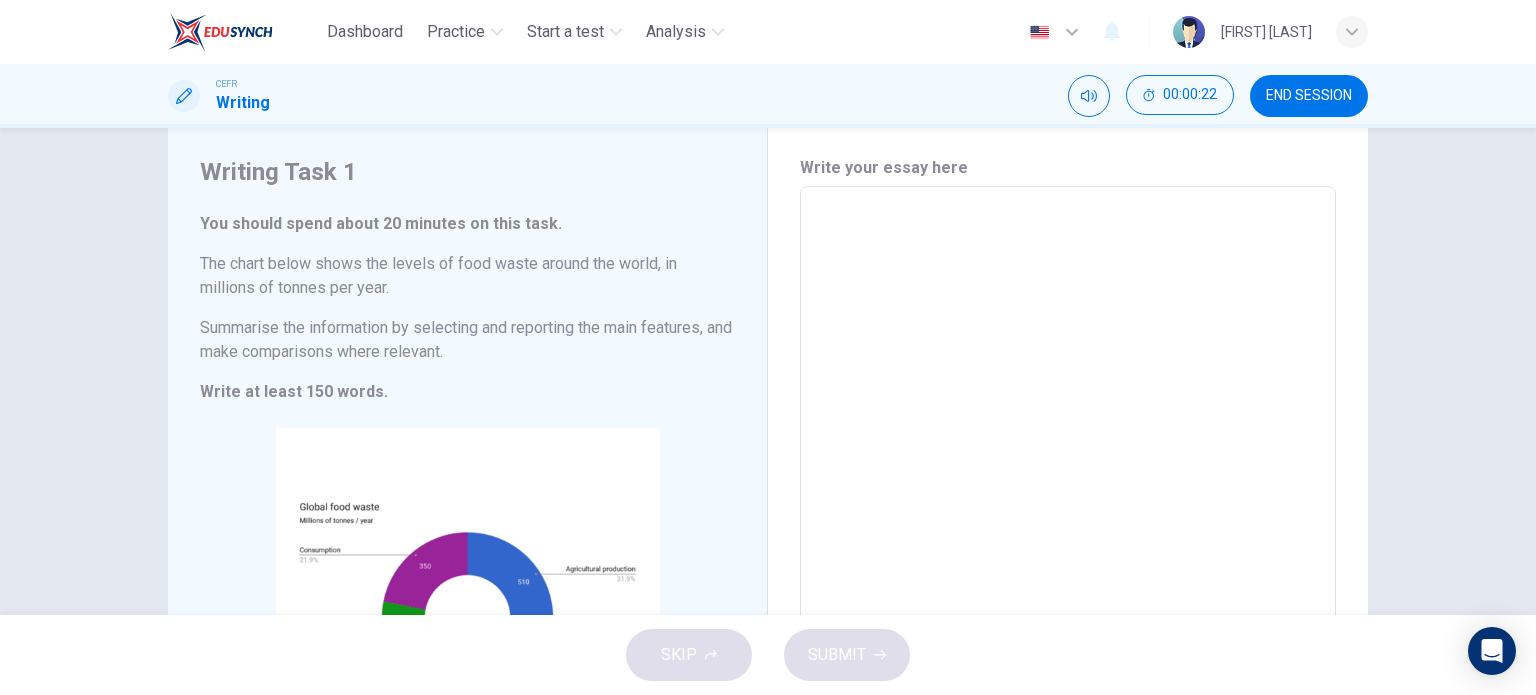 scroll, scrollTop: 100, scrollLeft: 0, axis: vertical 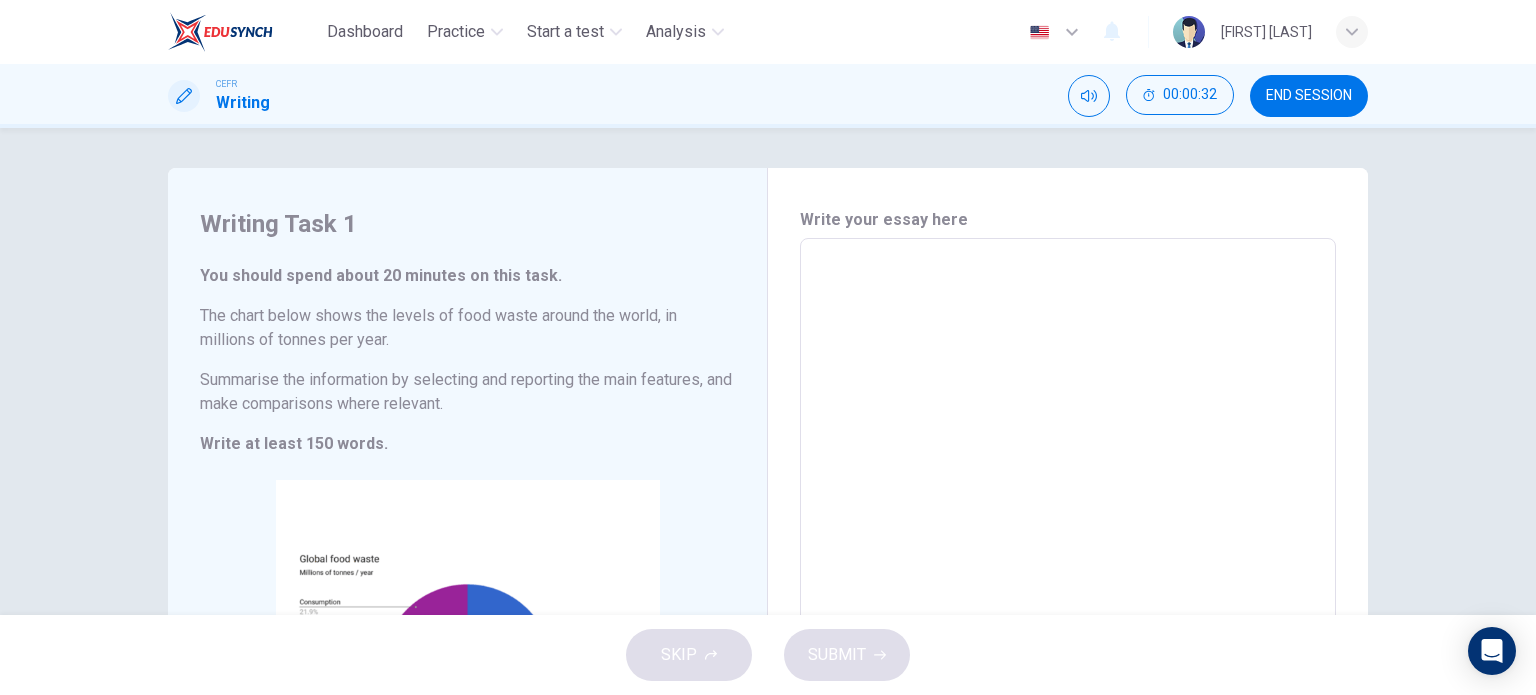 click at bounding box center [1068, 534] 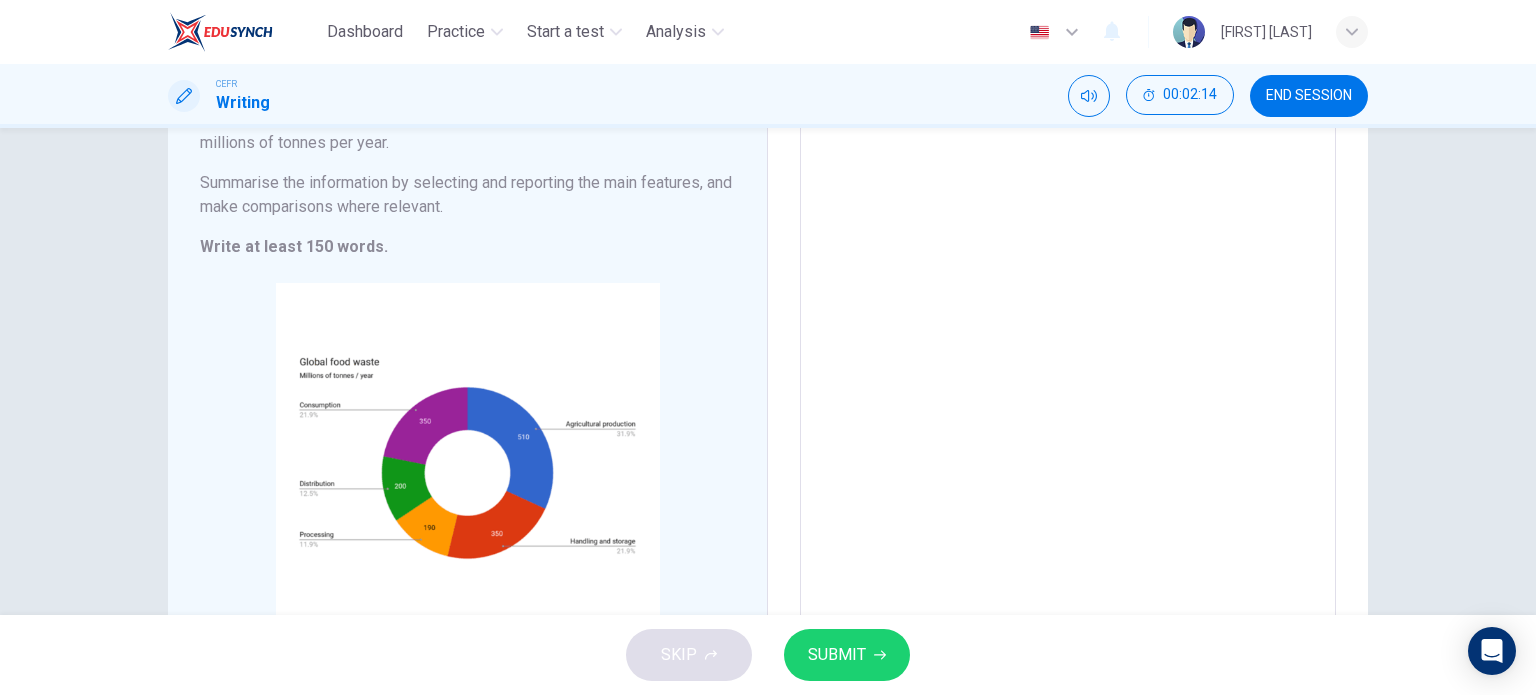 scroll, scrollTop: 0, scrollLeft: 0, axis: both 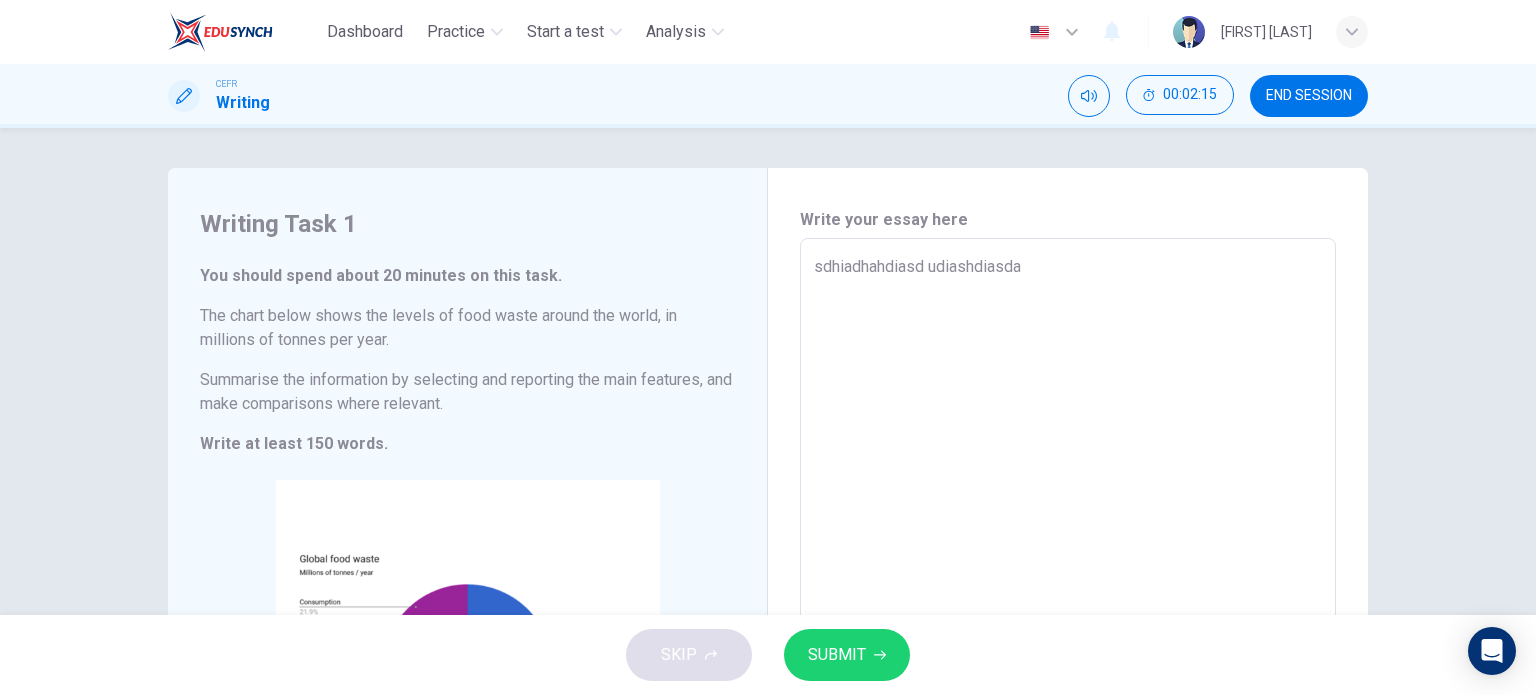drag, startPoint x: 1022, startPoint y: 323, endPoint x: 799, endPoint y: 287, distance: 225.88715 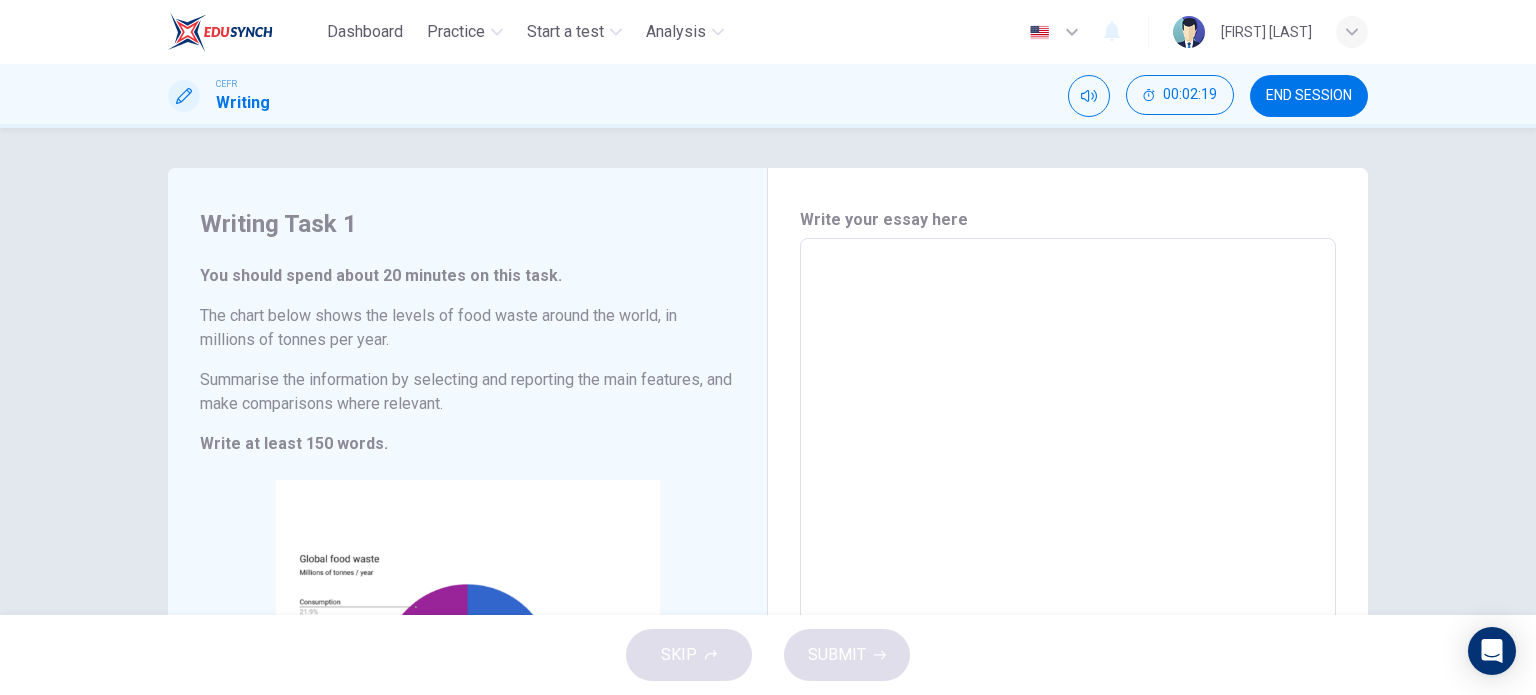 drag, startPoint x: 206, startPoint y: 226, endPoint x: 409, endPoint y: 411, distance: 274.6525 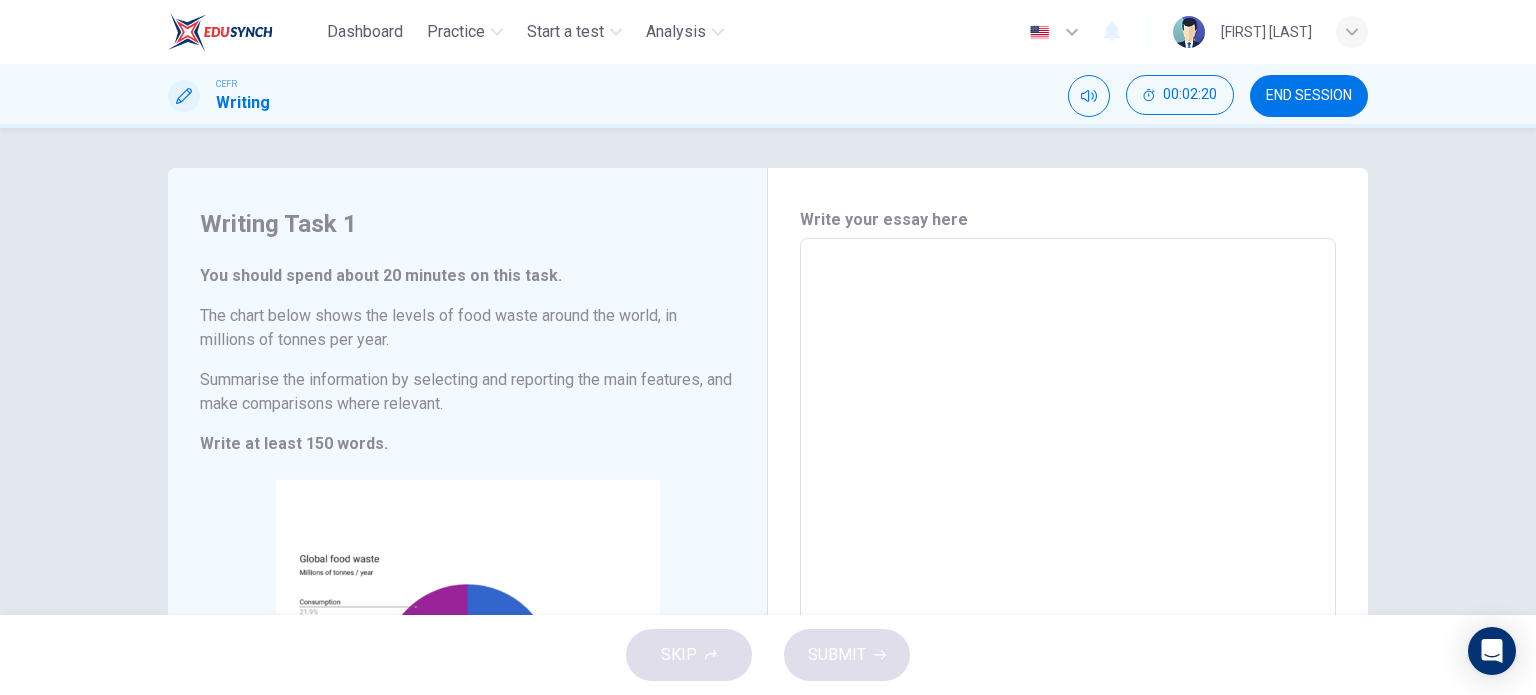 click on "You should spend about 20 minutes on this task. The chart below shows the levels of food waste around the world, in millions of tonnes per year. Summarise the information by selecting and reporting the main features, and make comparisons where relevant.  Write at least 150 words." at bounding box center [467, 360] 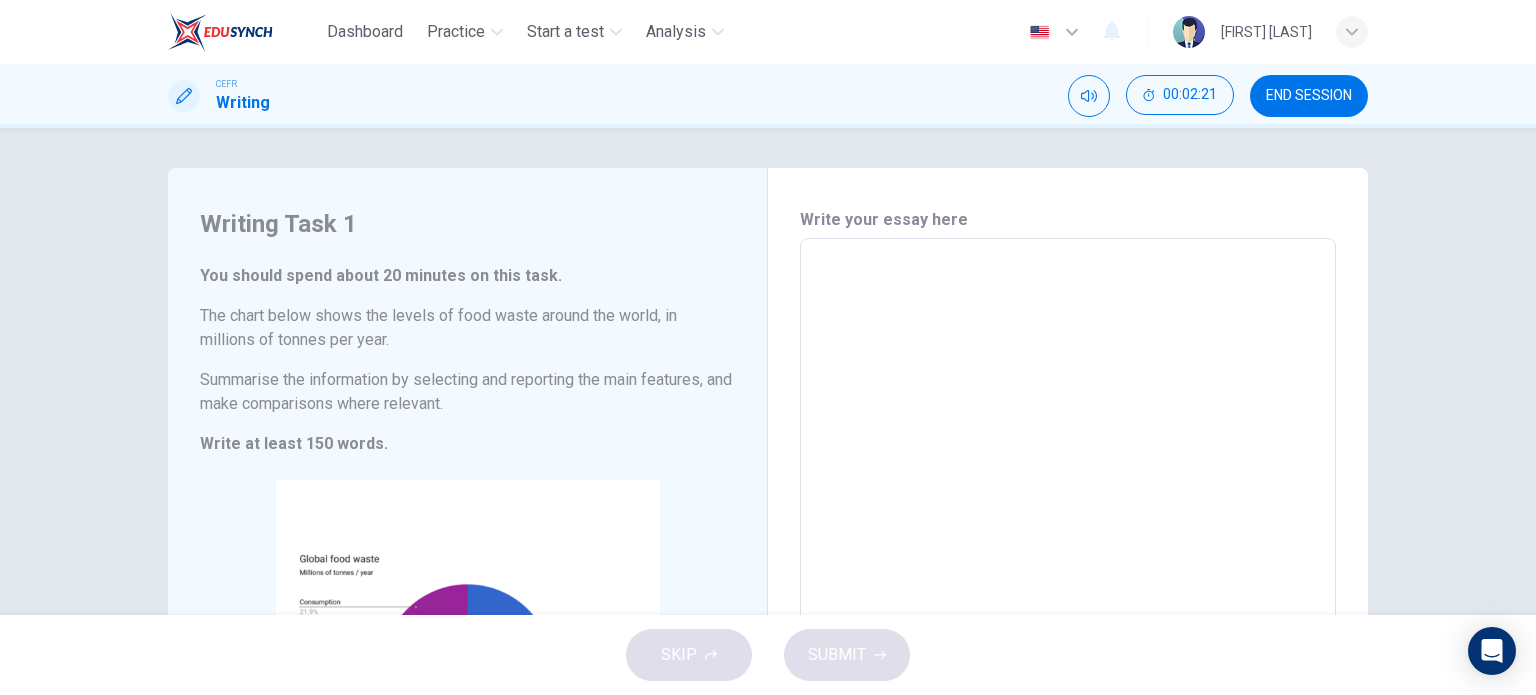 click on "Summarise the information by selecting and reporting the main features, and make comparisons where relevant." at bounding box center [467, 328] 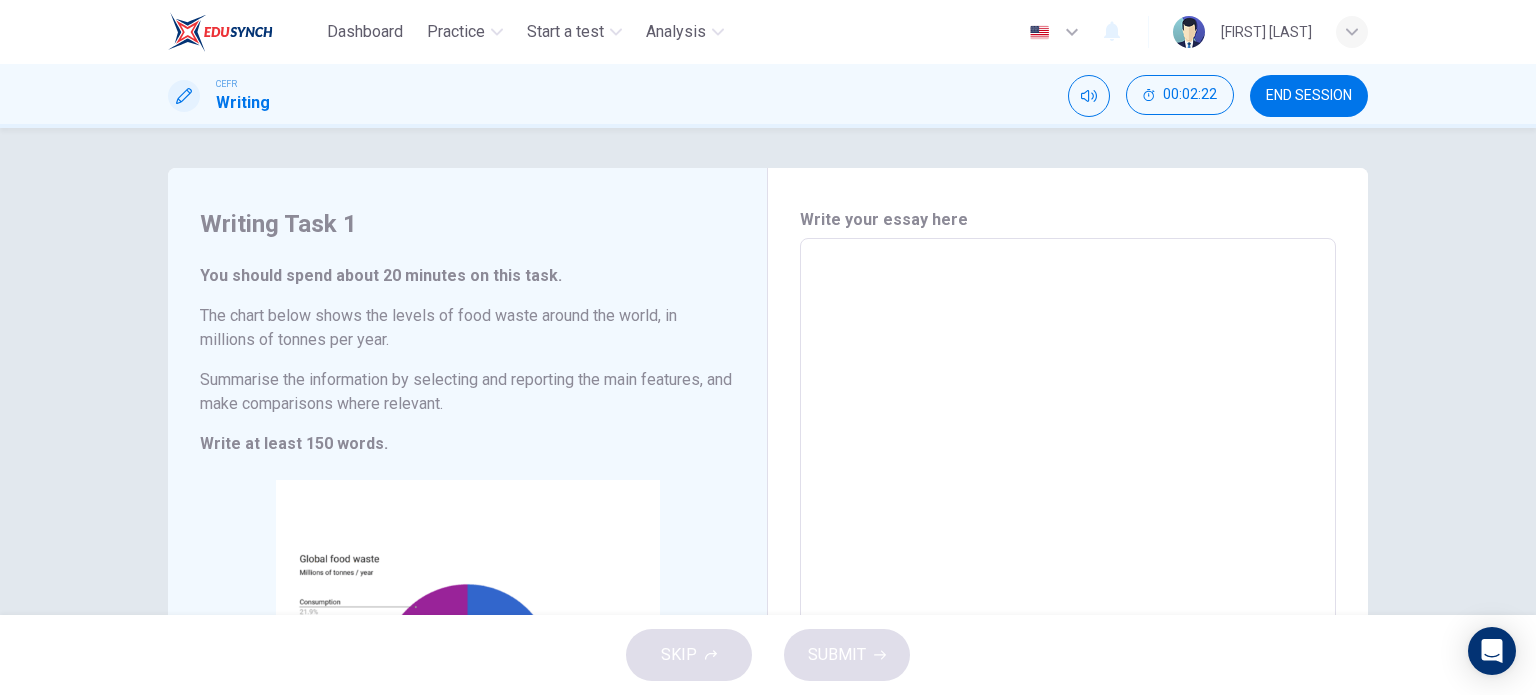 click on "Summarise the information by selecting and reporting the main features, and make comparisons where relevant." at bounding box center (467, 328) 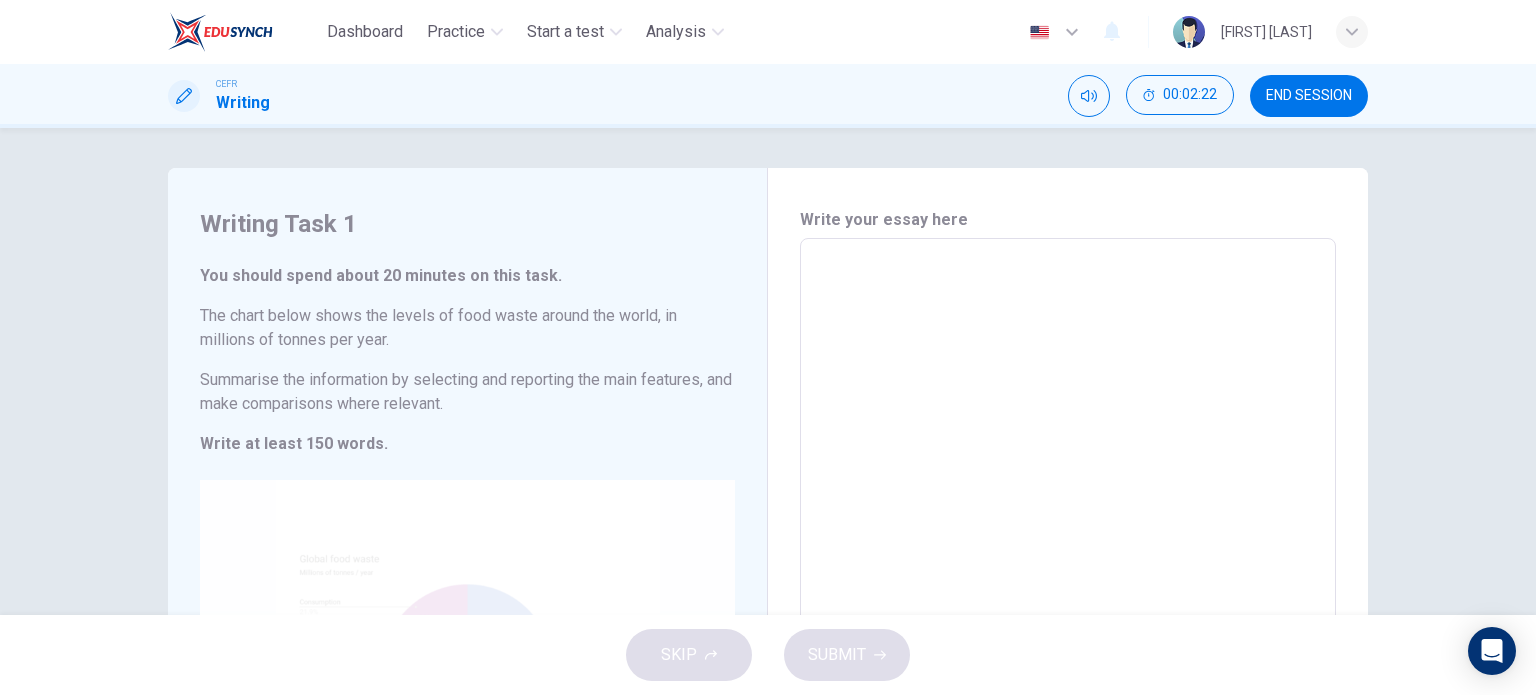 click on "Click to Zoom" at bounding box center (467, 670) 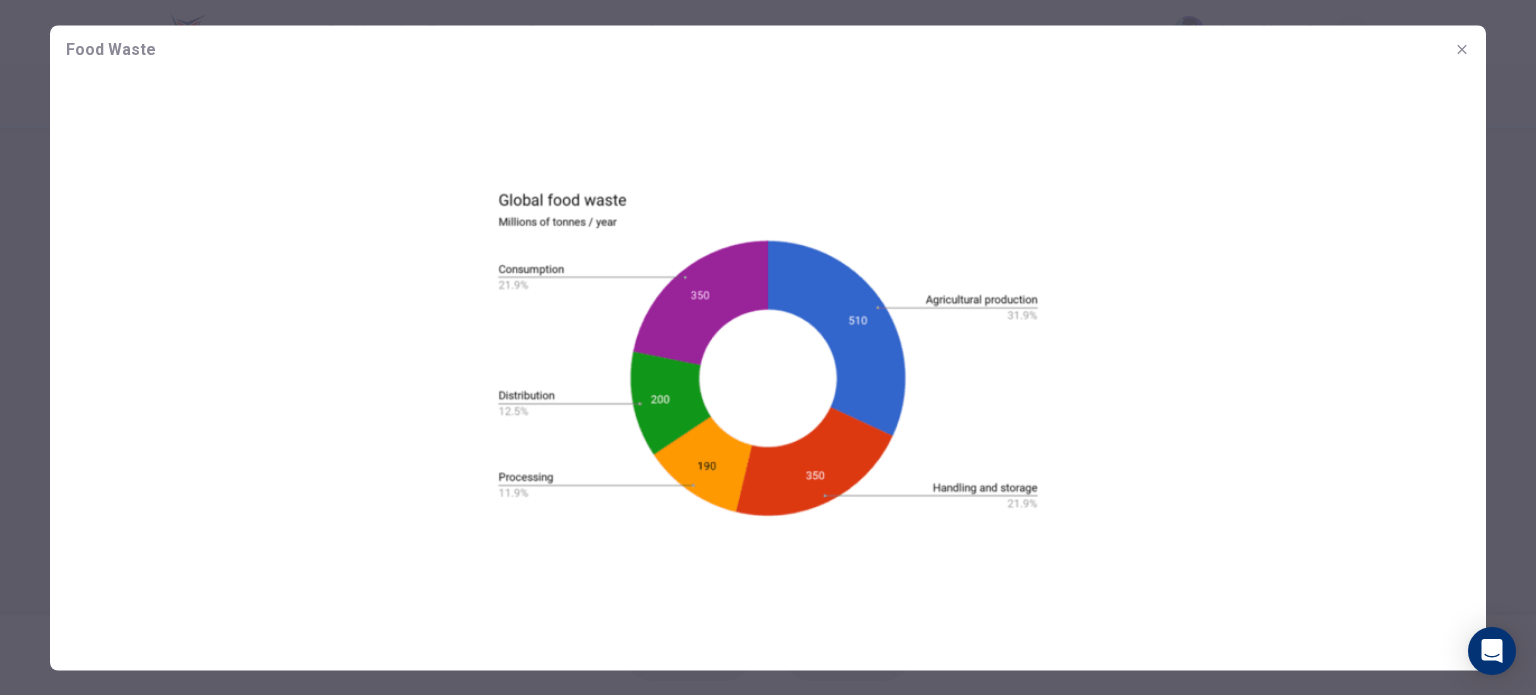 drag, startPoint x: 764, startPoint y: 304, endPoint x: 783, endPoint y: 333, distance: 34.669872 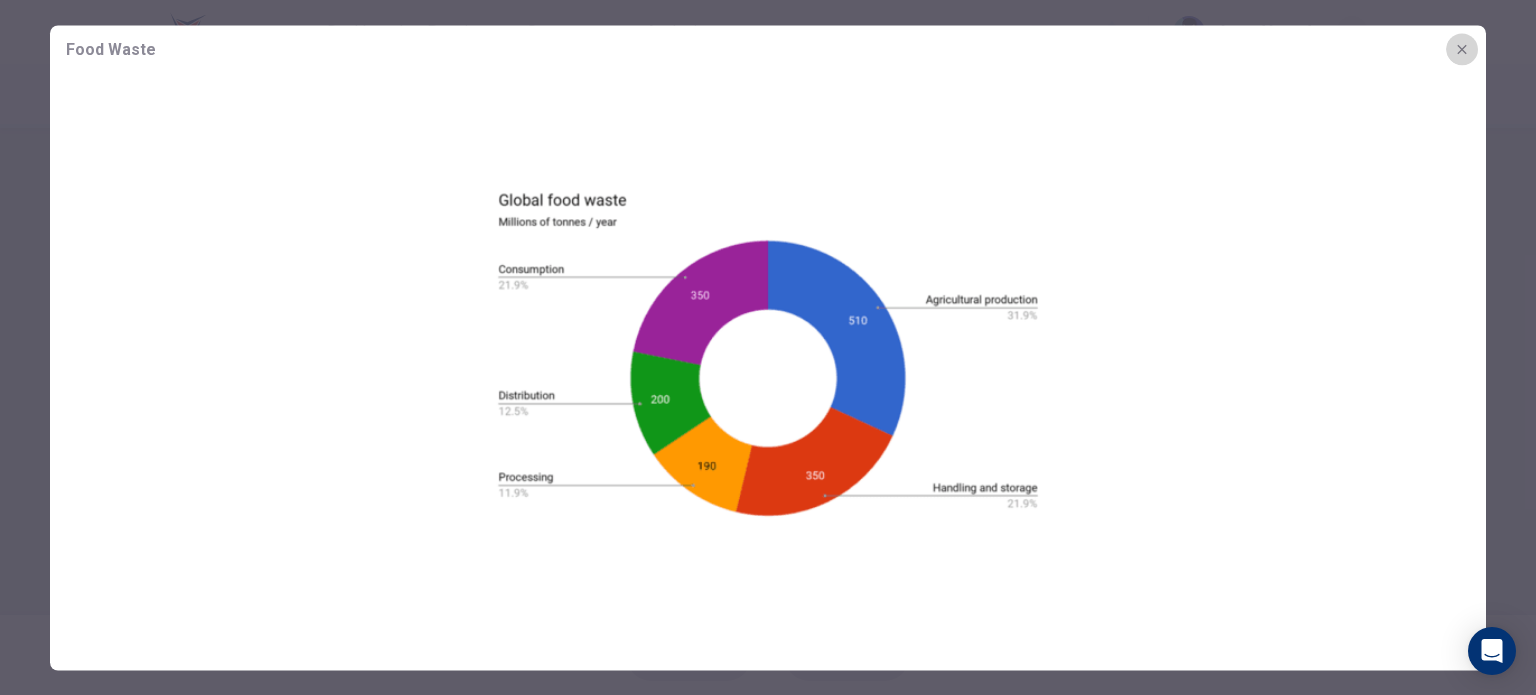 click at bounding box center (1462, 49) 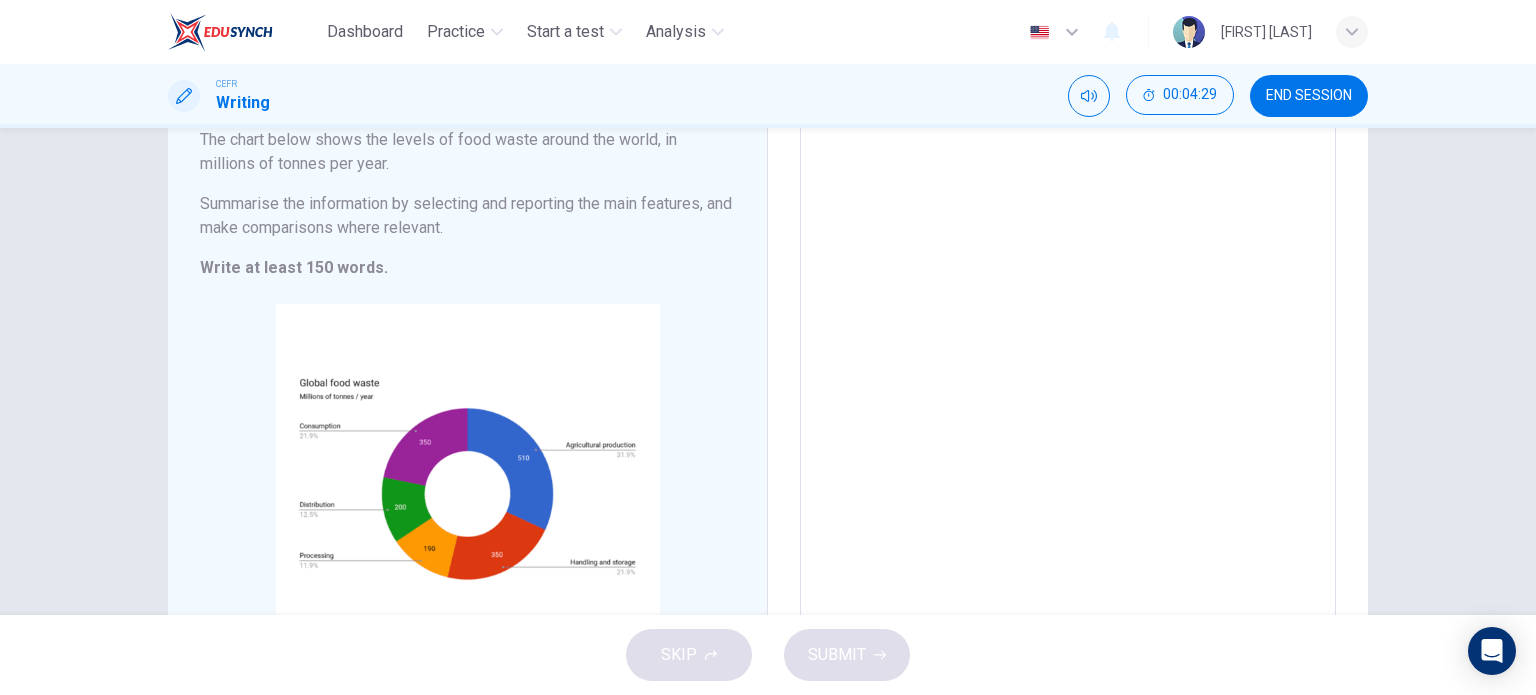 scroll, scrollTop: 25, scrollLeft: 0, axis: vertical 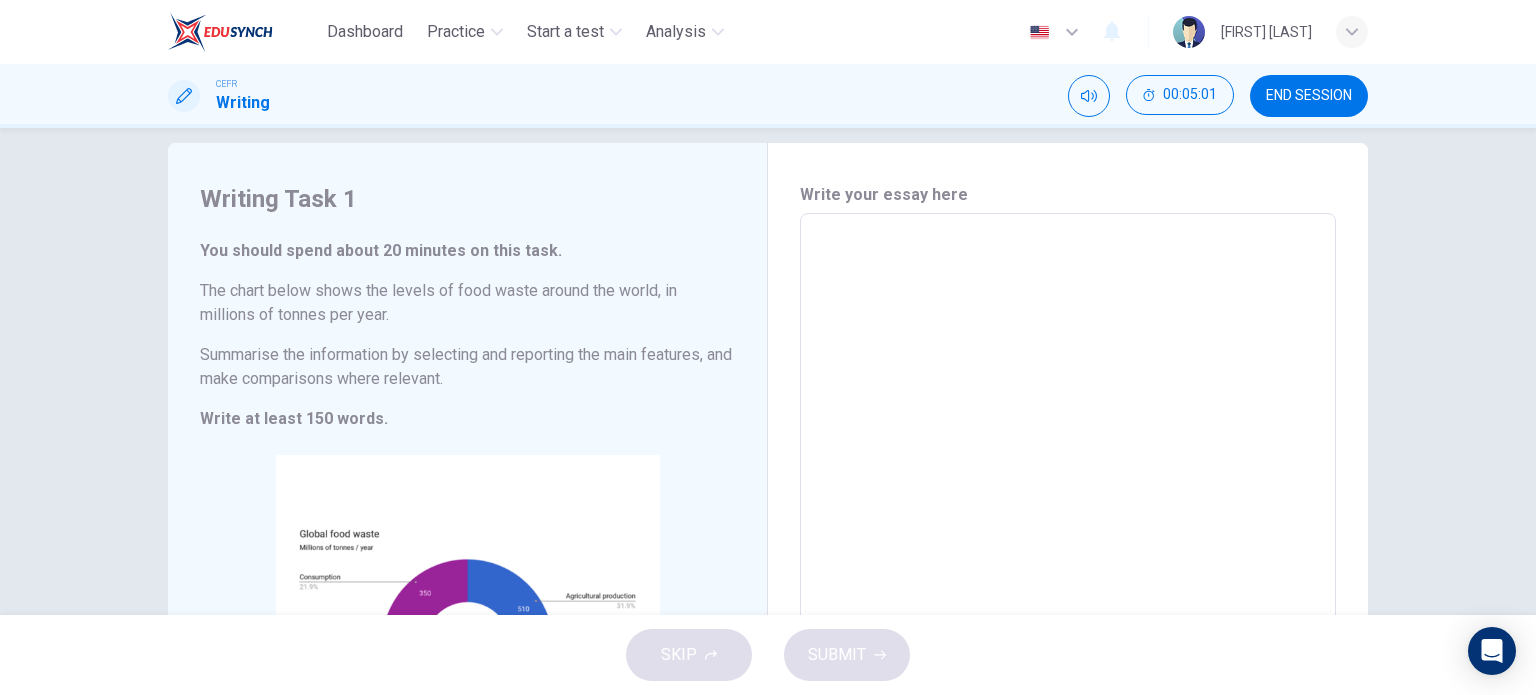 click at bounding box center [1068, 509] 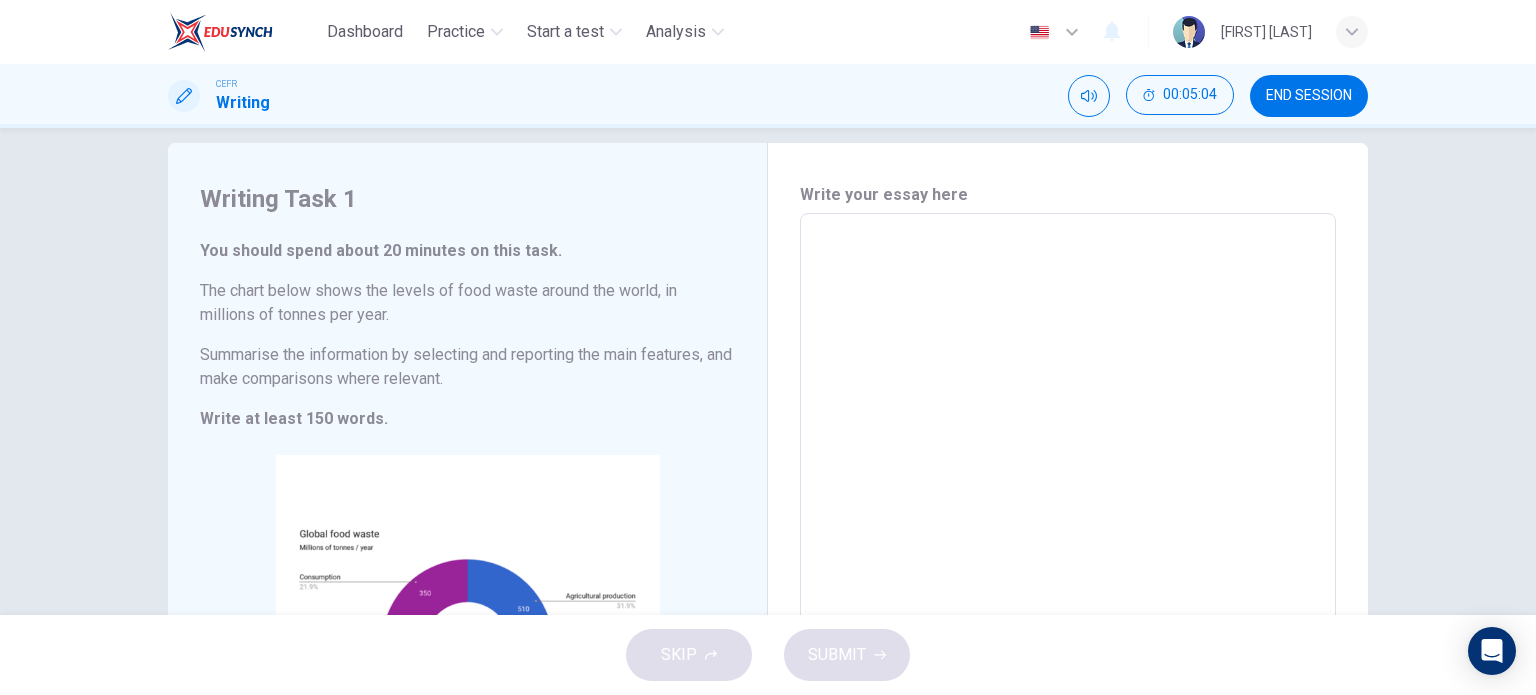 click at bounding box center (1068, 509) 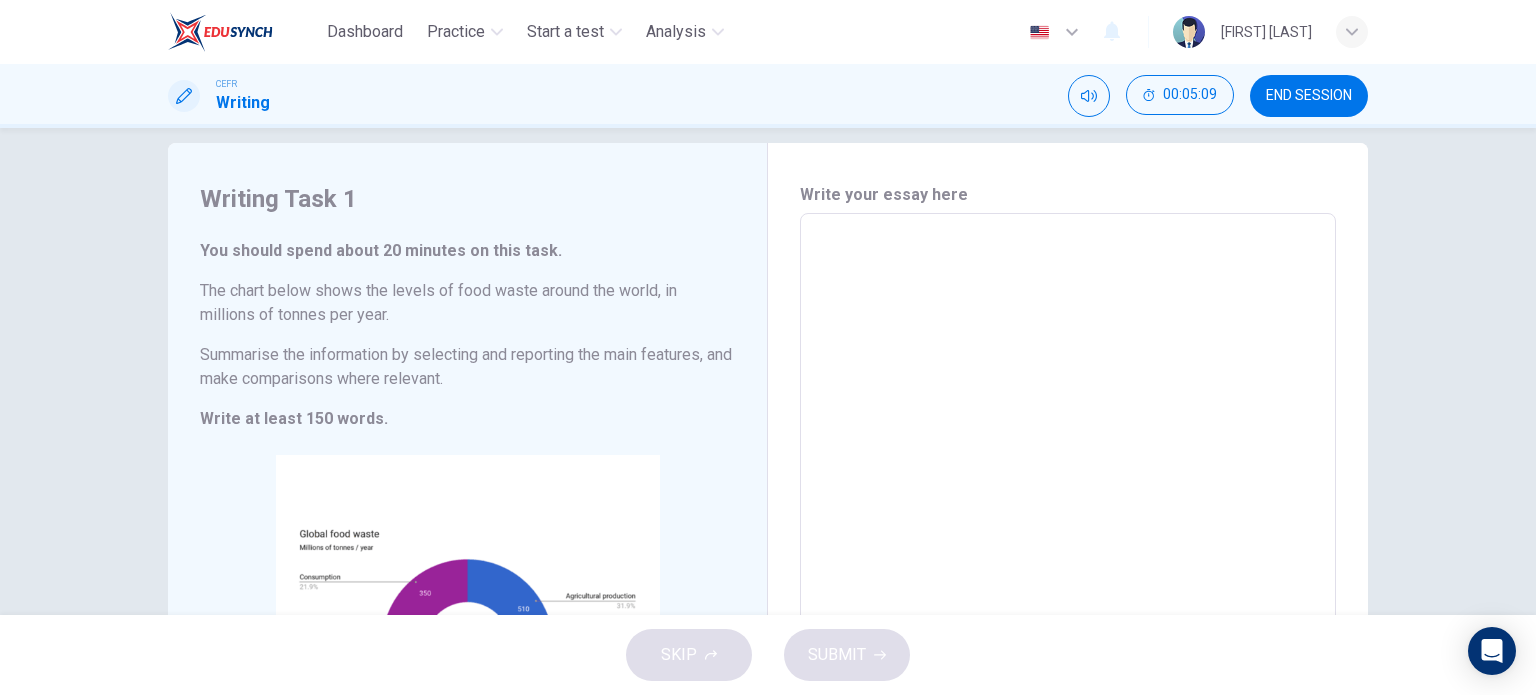 click at bounding box center (1068, 509) 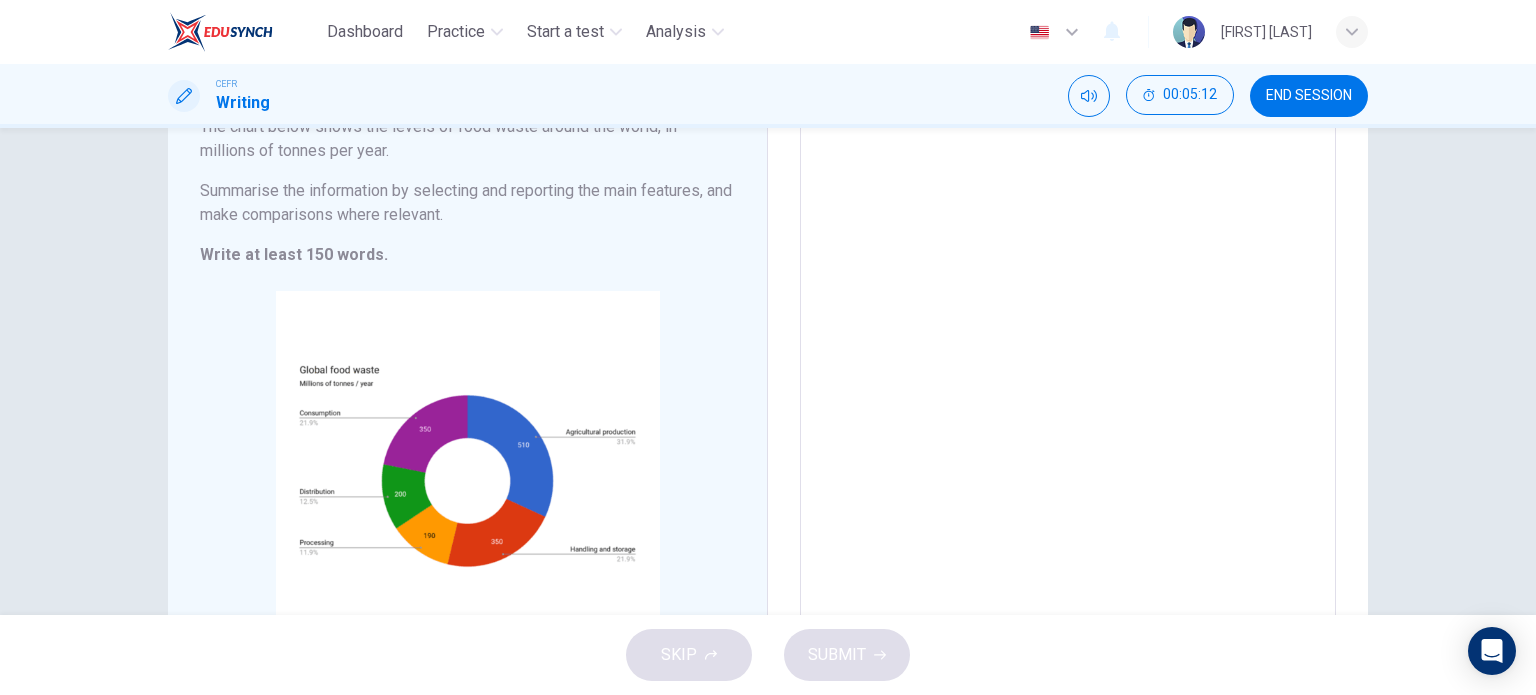 scroll, scrollTop: 325, scrollLeft: 0, axis: vertical 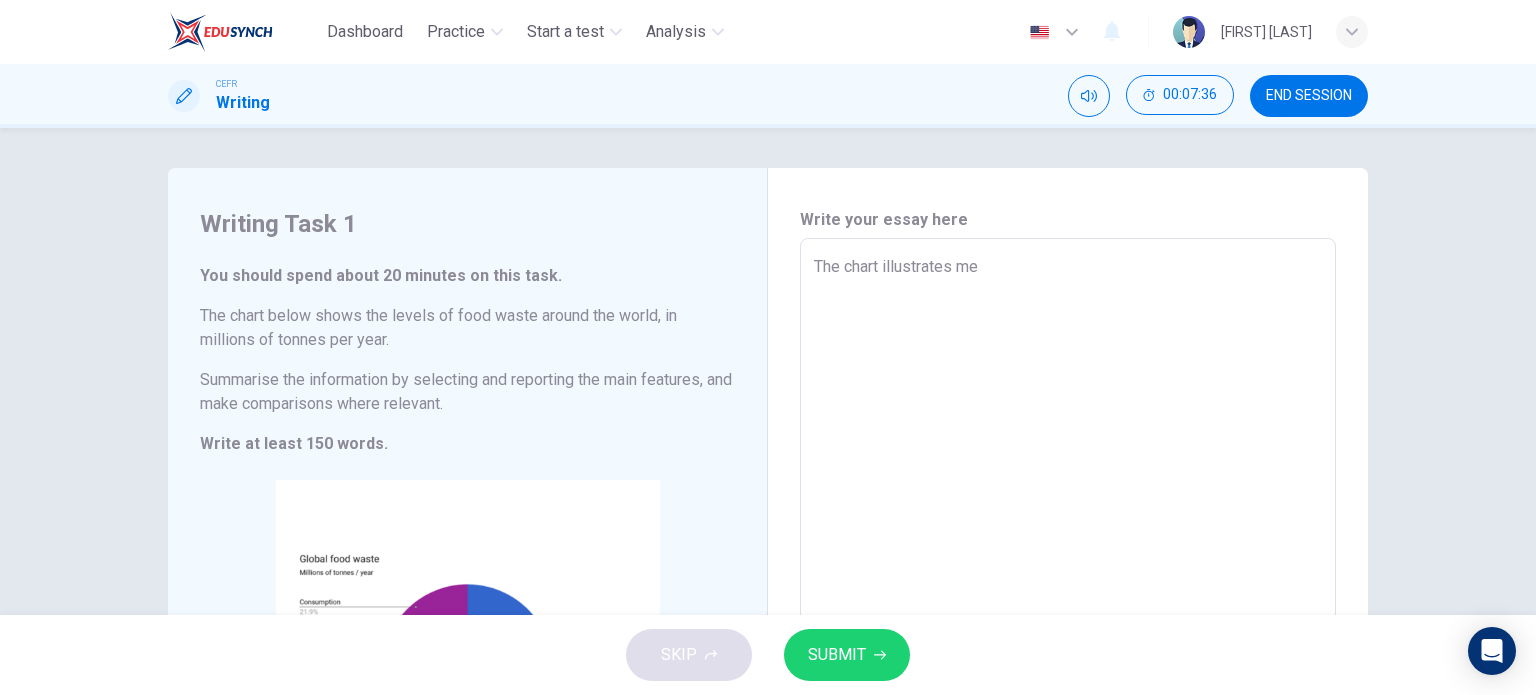 drag, startPoint x: 1003, startPoint y: 259, endPoint x: 956, endPoint y: 261, distance: 47.042534 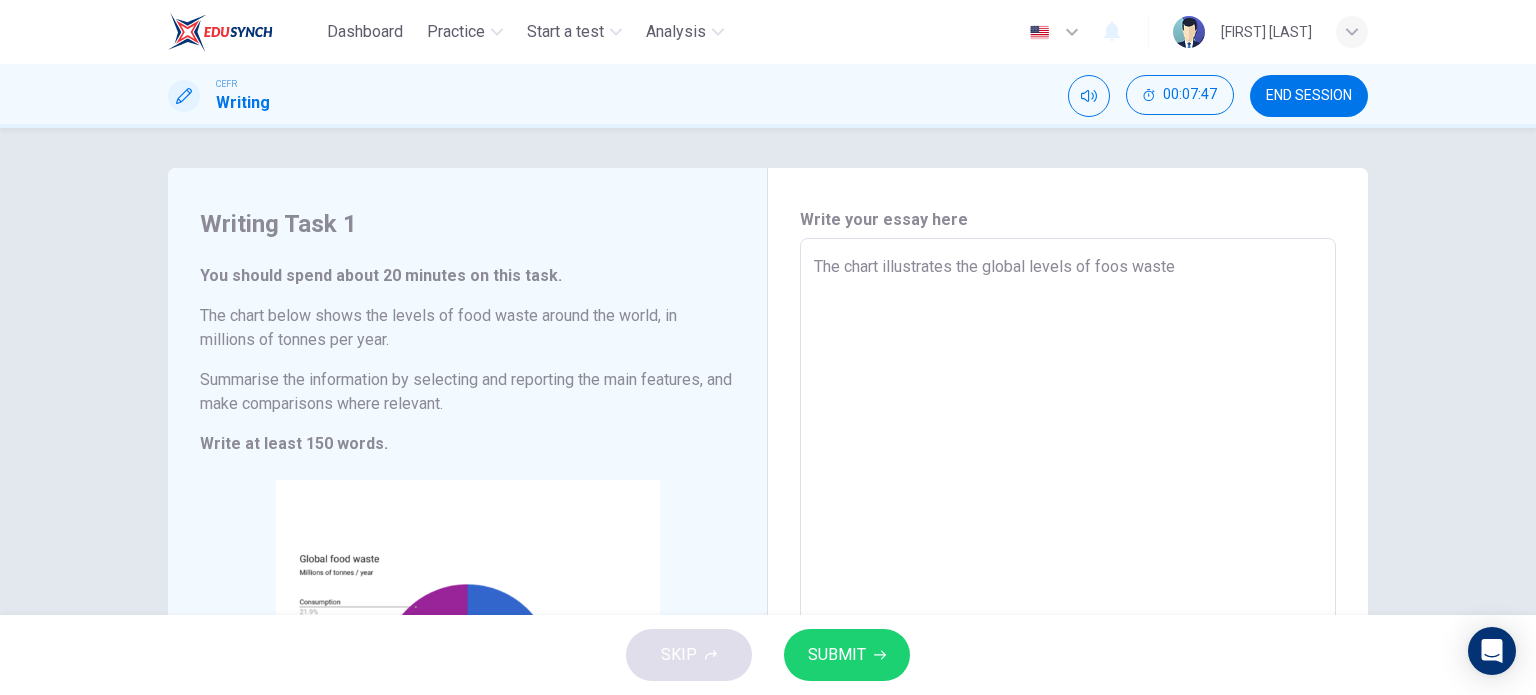 click on "The chart illustrates the global levels of foos waste" at bounding box center (1068, 534) 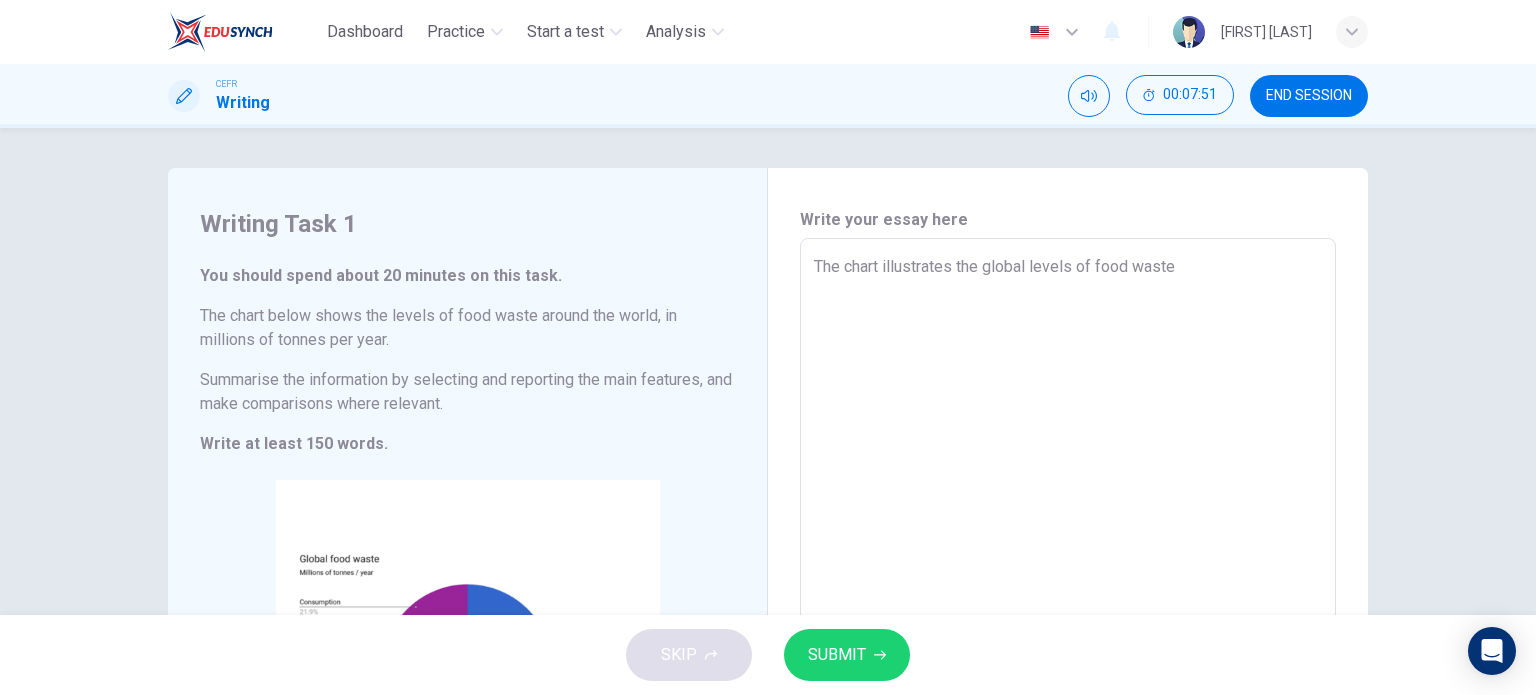 click on "The chart illustrates the global levels of food waste" at bounding box center (1068, 534) 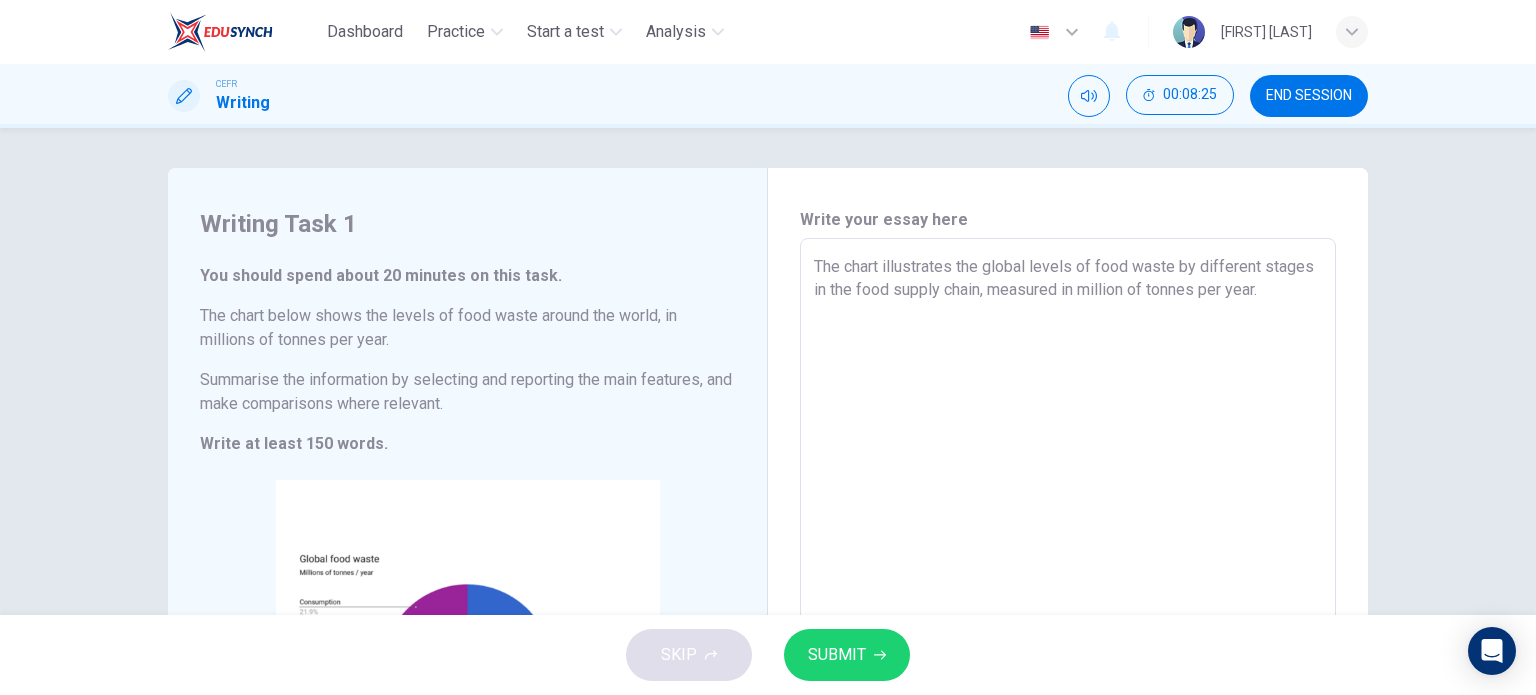 click on "The chart illustrates the global levels of food waste by different stages  in the food supply chain, measured in million of tonnes per year.
x ​" at bounding box center (1068, 533) 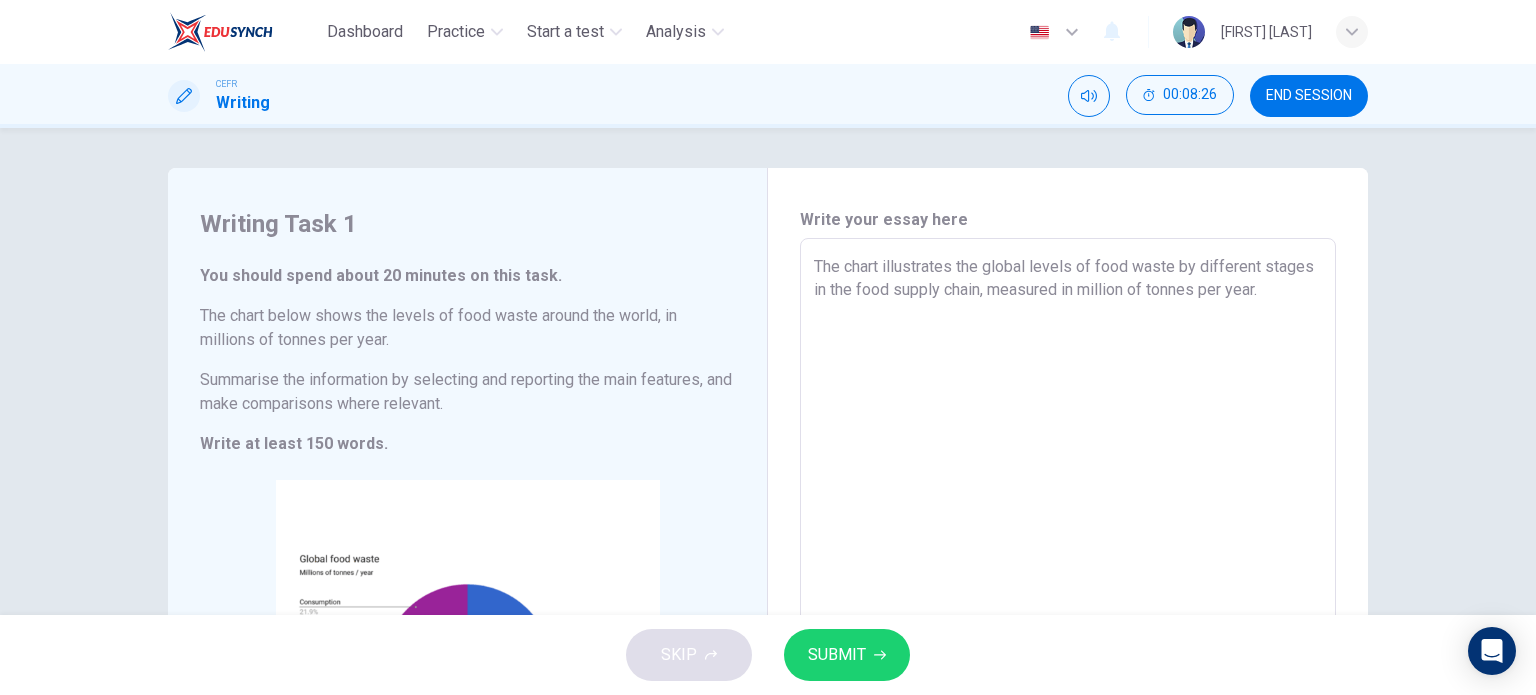 click on "The chart illustrates the global levels of food waste by different stages  in the food supply chain, measured in million of tonnes per year.
x ​" at bounding box center (1068, 533) 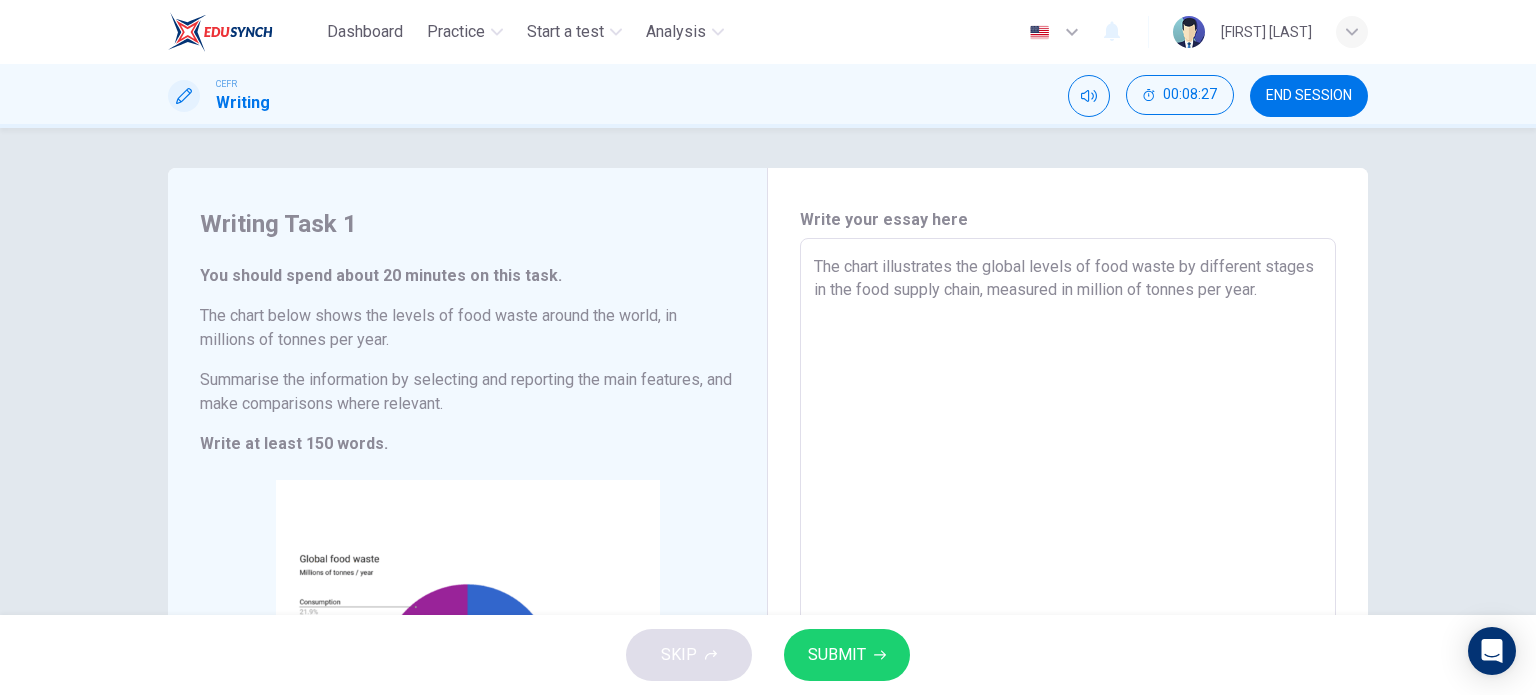 click on "The chart illustrates the global levels of food waste by different stages  in the food supply chain, measured in million of tonnes per year." at bounding box center [1068, 534] 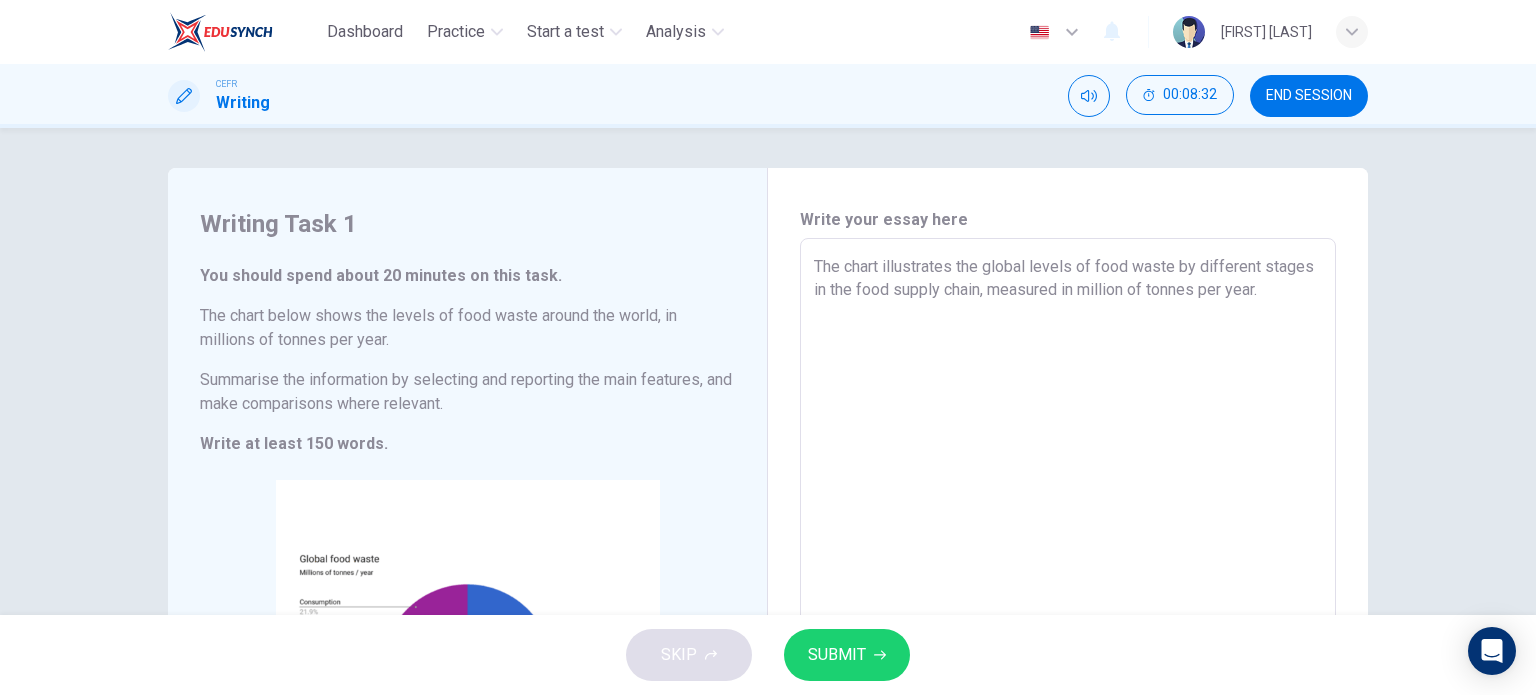click on "The chart illustrates the global levels of food waste by different stages in the food supply chain, measured in million of tonnes per year." at bounding box center [1068, 534] 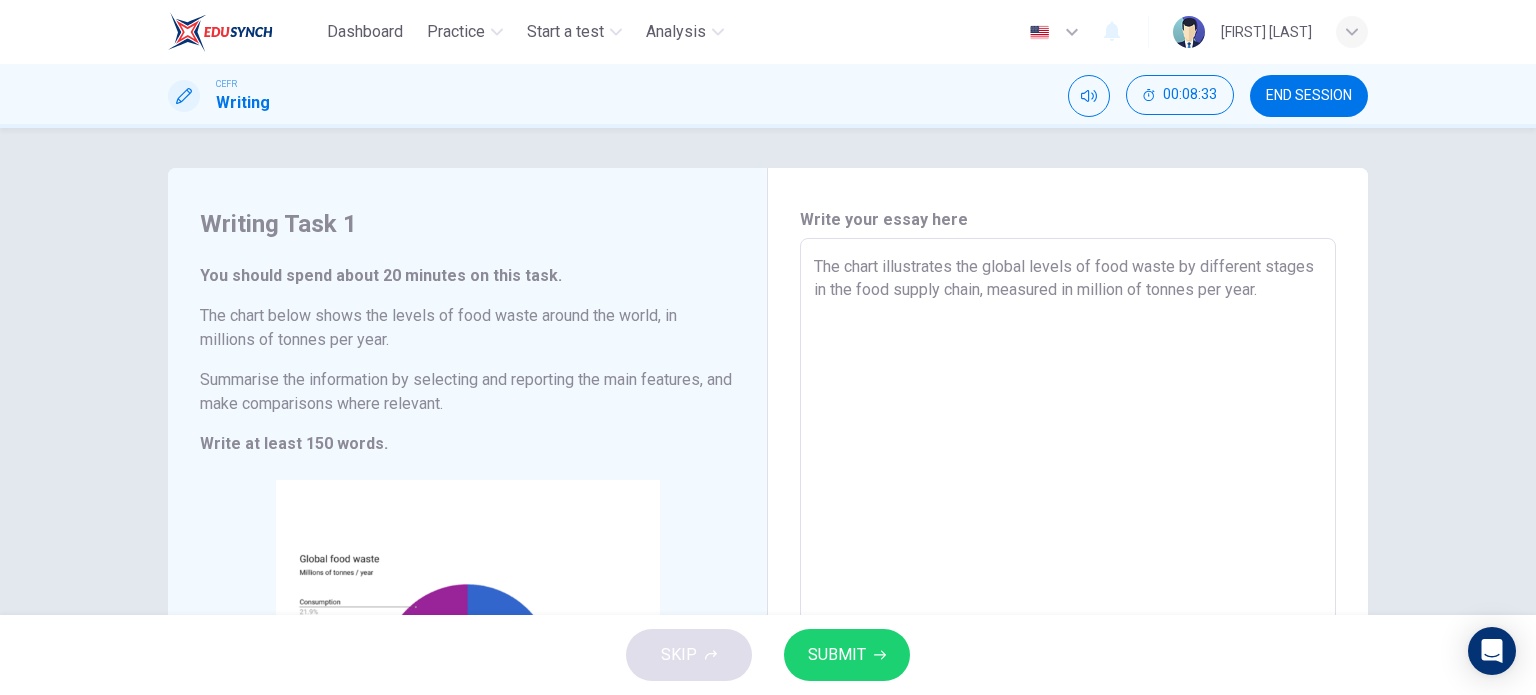 click on "The chart illustrates the global levels of food waste by different stages in the food supply chain, measured in million of tonnes per year." at bounding box center [1068, 534] 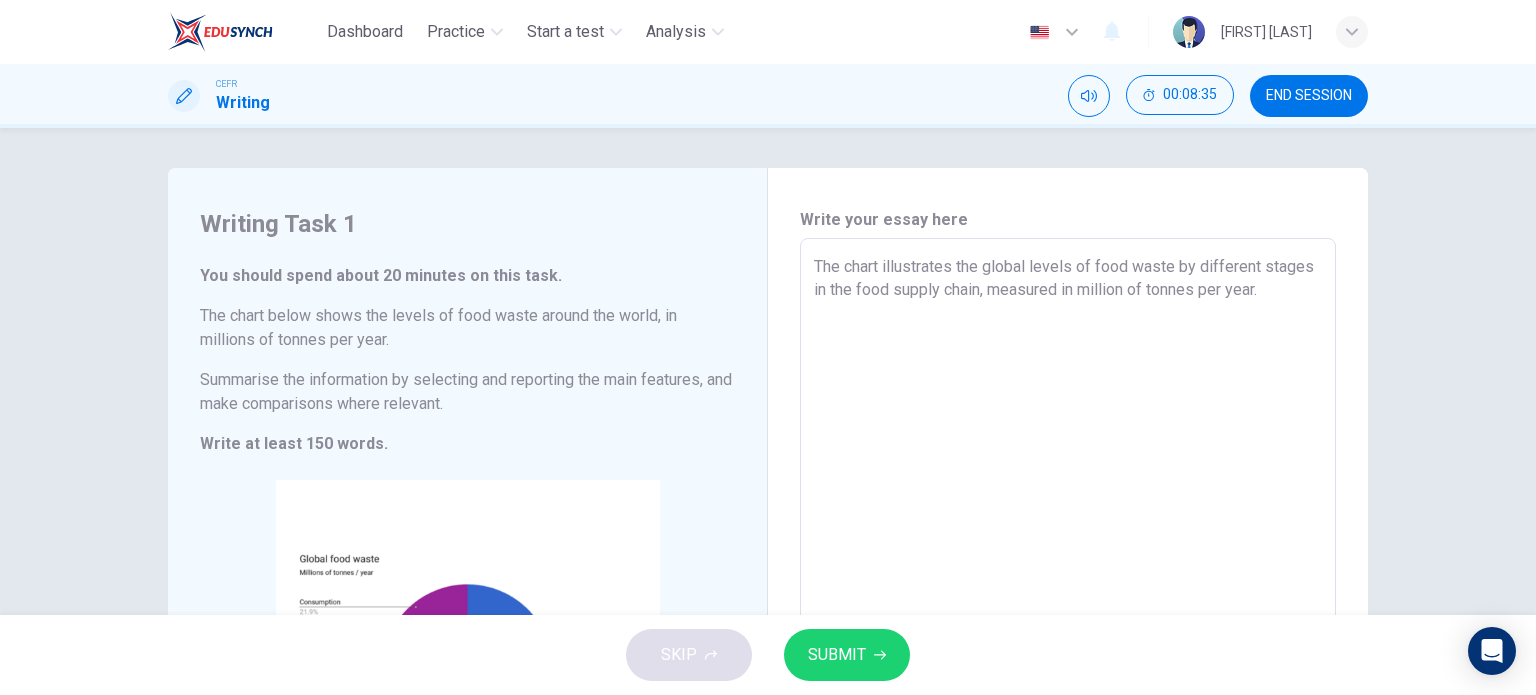 click on "The chart illustrates the global levels of food waste by different stages in the food supply chain, measured in million of tonnes per year." at bounding box center (1068, 534) 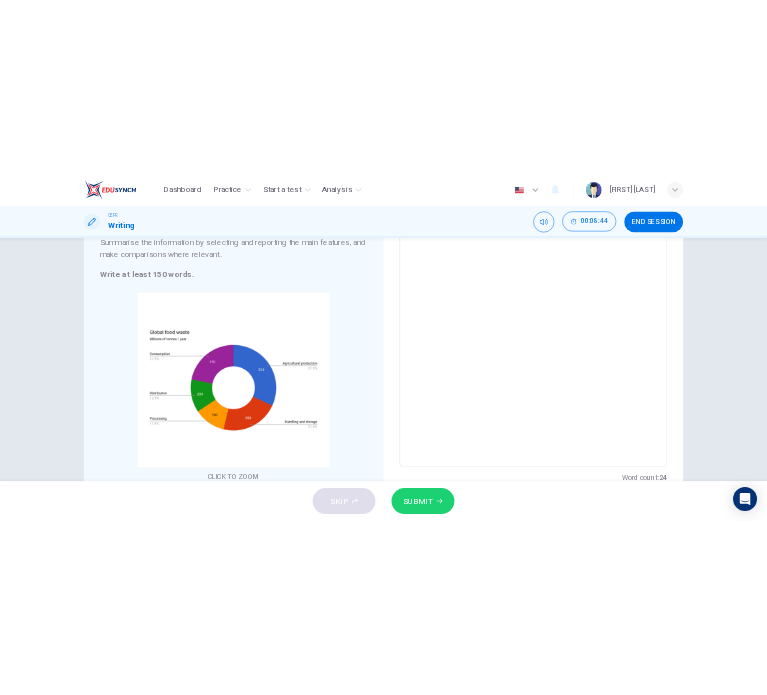 scroll, scrollTop: 125, scrollLeft: 0, axis: vertical 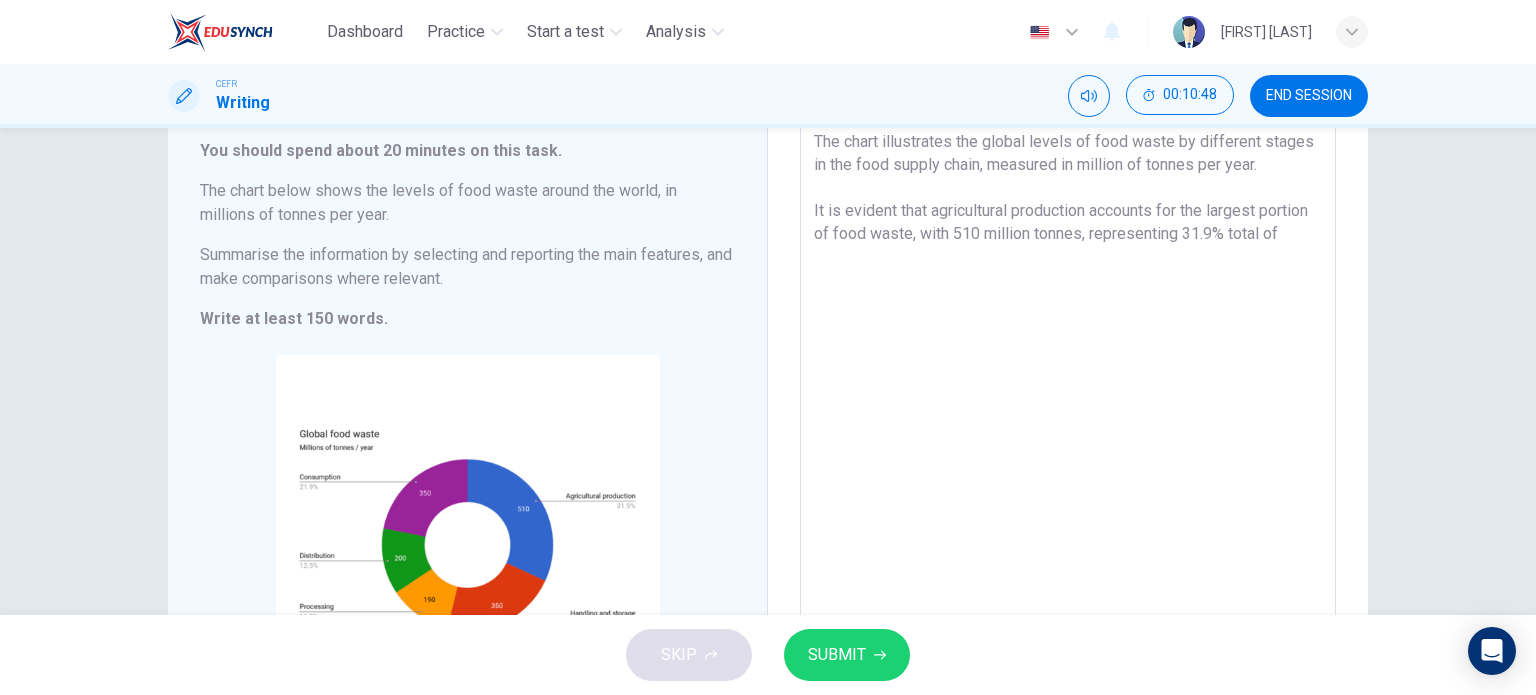 drag, startPoint x: 880, startPoint y: 277, endPoint x: 796, endPoint y: 271, distance: 84.21401 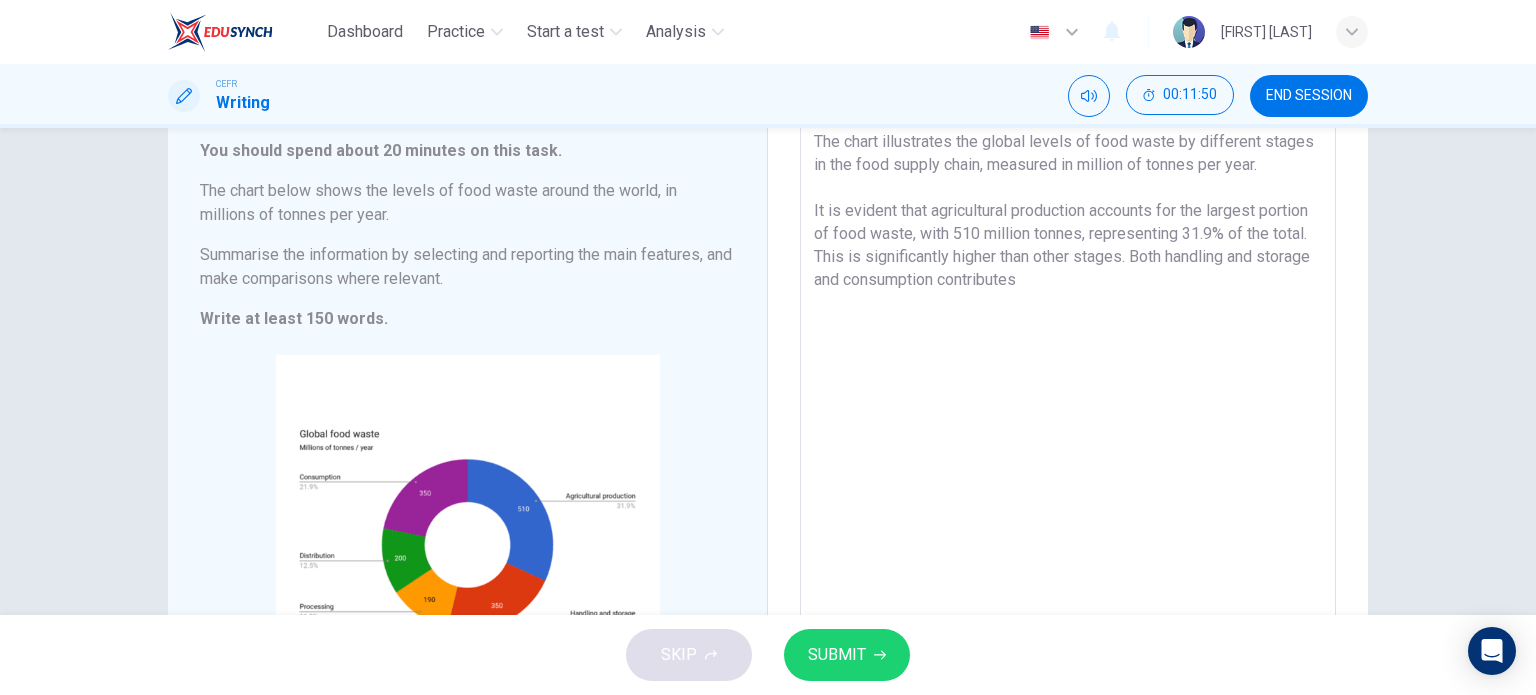 drag, startPoint x: 1120, startPoint y: 307, endPoint x: 1100, endPoint y: 301, distance: 20.880613 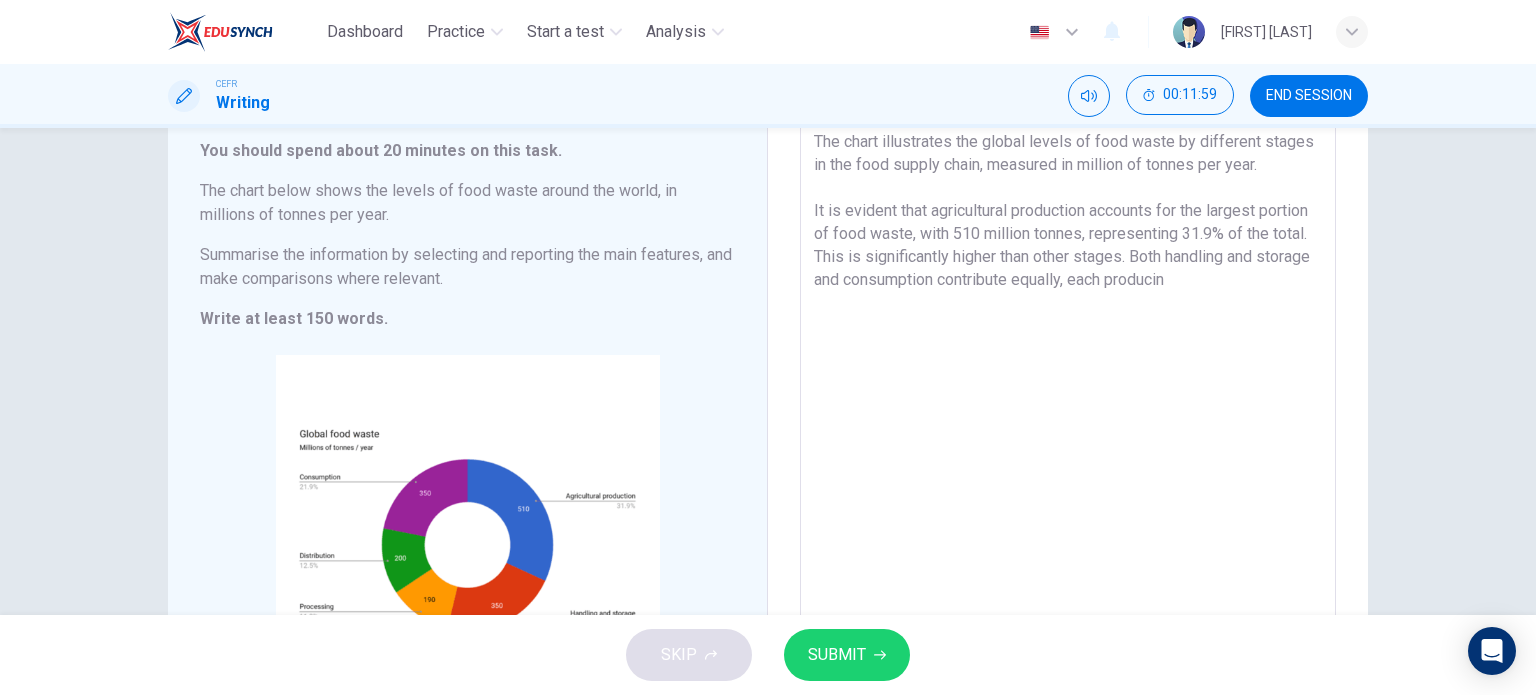 type on "The chart illustrates the global levels of food waste by different stages in the food supply chain, measured in million of tonnes per year.
It is evident that agricultural production accounts for the largest portion of food waste, with 510 million tonnes, representing 31.9% of the total. This is significantly higher than other stages. Both handling and storage and consumption contribute equally, each producing" 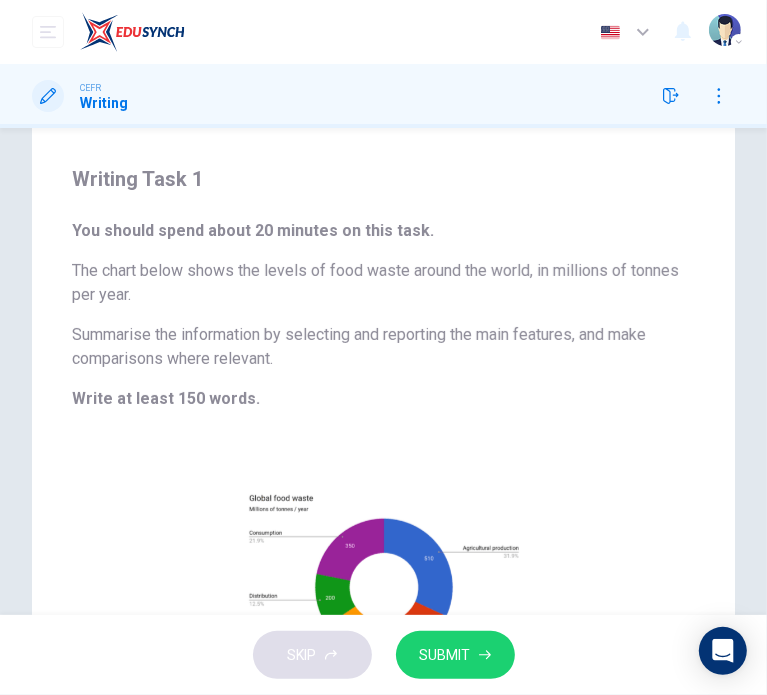 click on "You should spend about 20 minutes on this task." at bounding box center (383, 231) 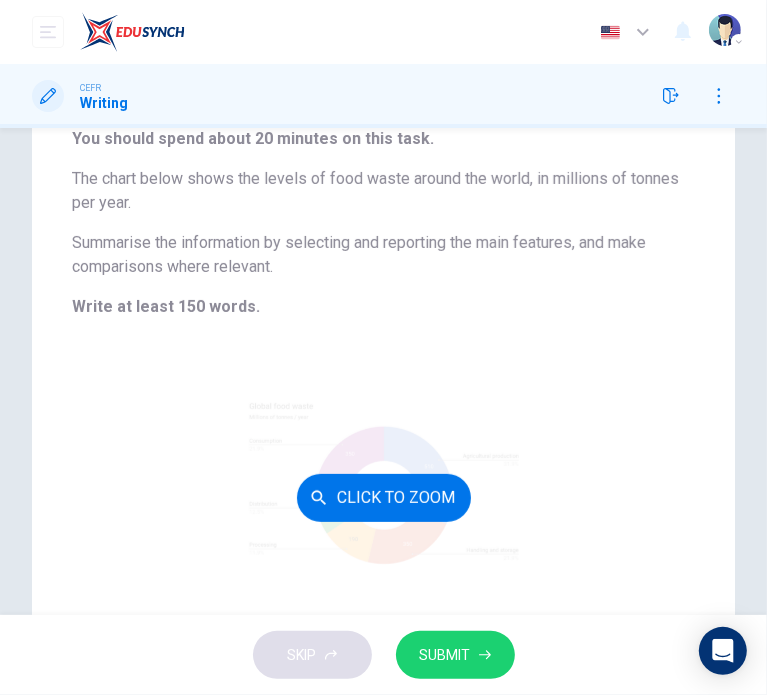 scroll, scrollTop: 0, scrollLeft: 0, axis: both 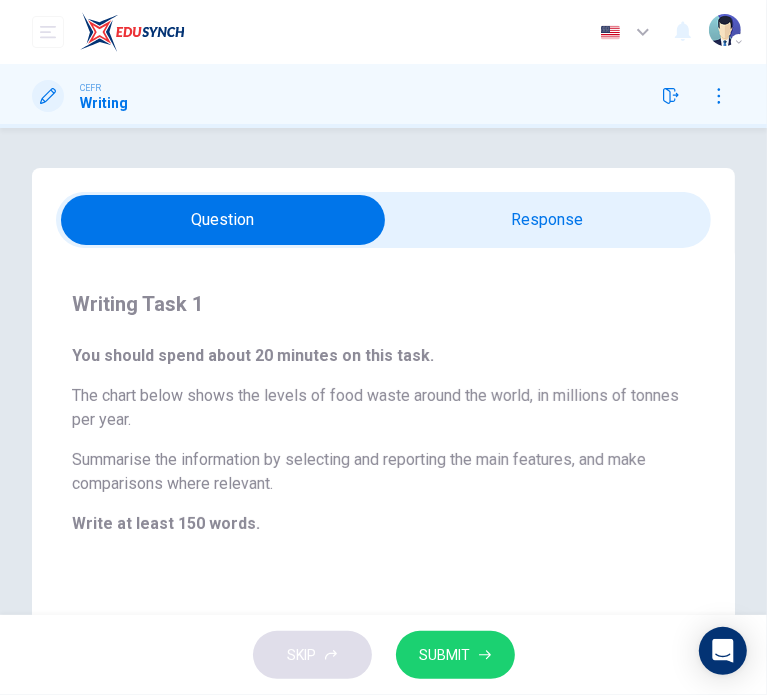 click at bounding box center [223, 220] 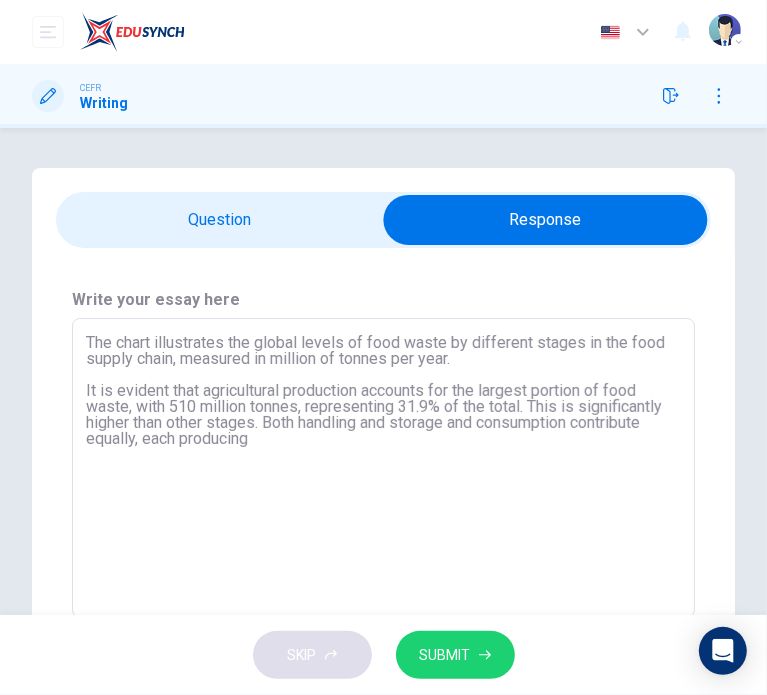 click on "The chart illustrates the global levels of food waste by different stages in the food supply chain, measured in million of tonnes per year.
It is evident that agricultural production accounts for the largest portion of food waste, with 510 million tonnes, representing 31.9% of the total. This is significantly higher than other stages. Both handling and storage and consumption contribute equally, each producing" at bounding box center (383, 468) 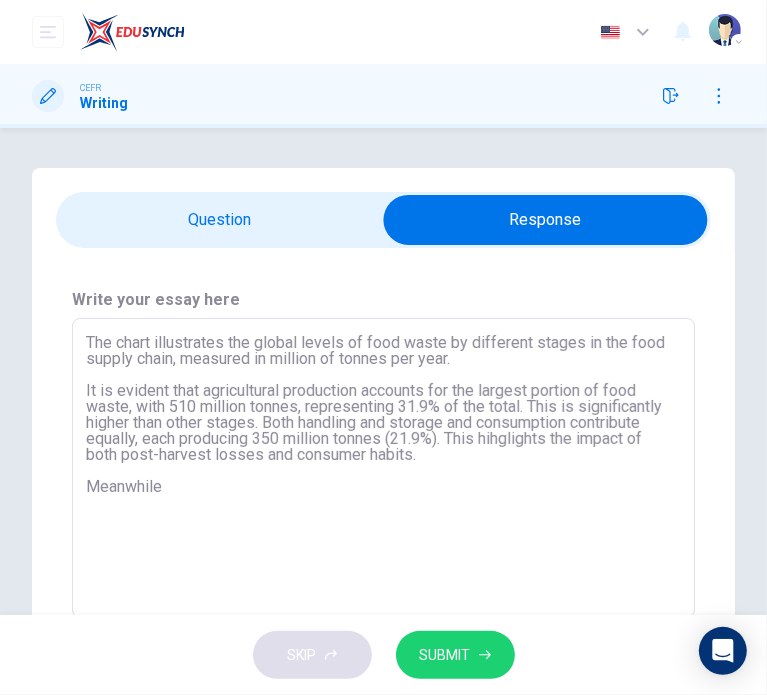 drag, startPoint x: 103, startPoint y: 336, endPoint x: 51, endPoint y: 337, distance: 52.009613 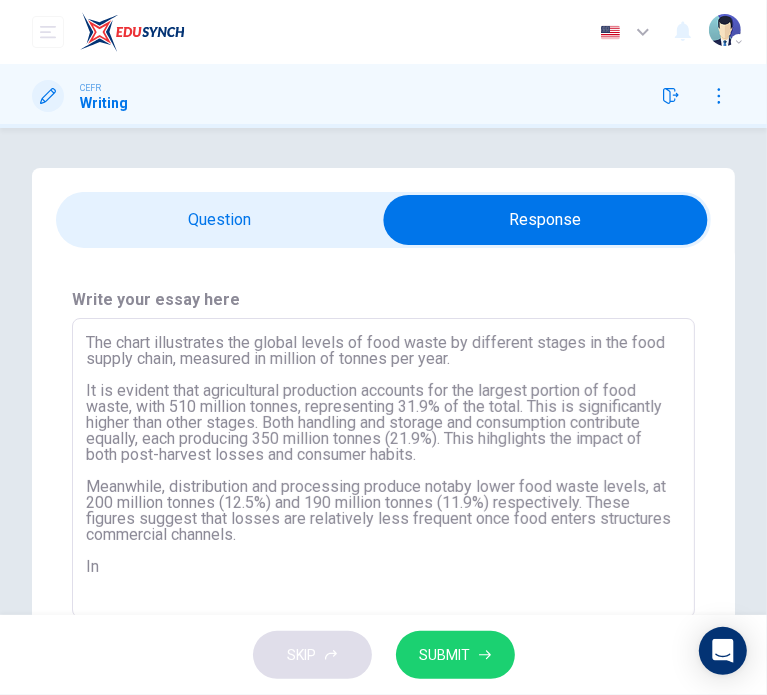 scroll, scrollTop: 115, scrollLeft: 0, axis: vertical 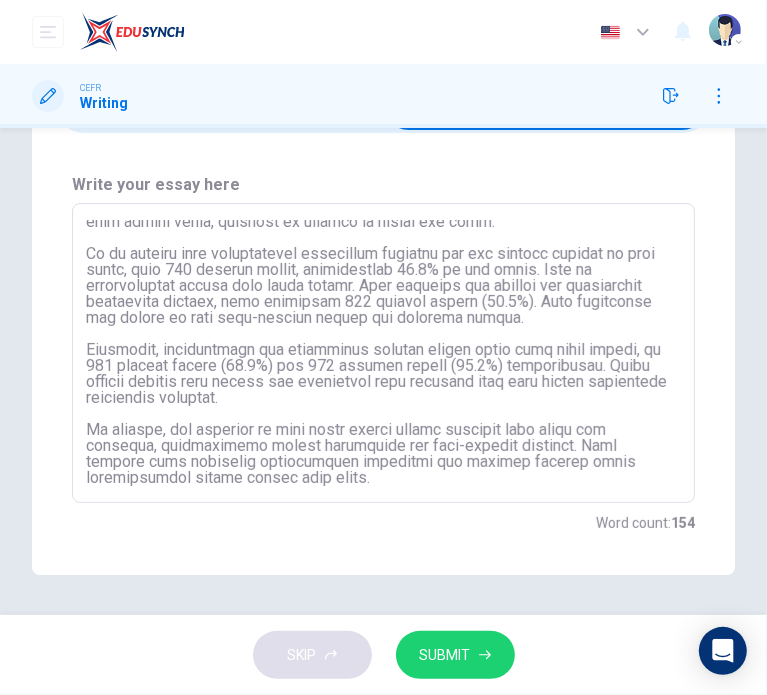 click at bounding box center [383, 353] 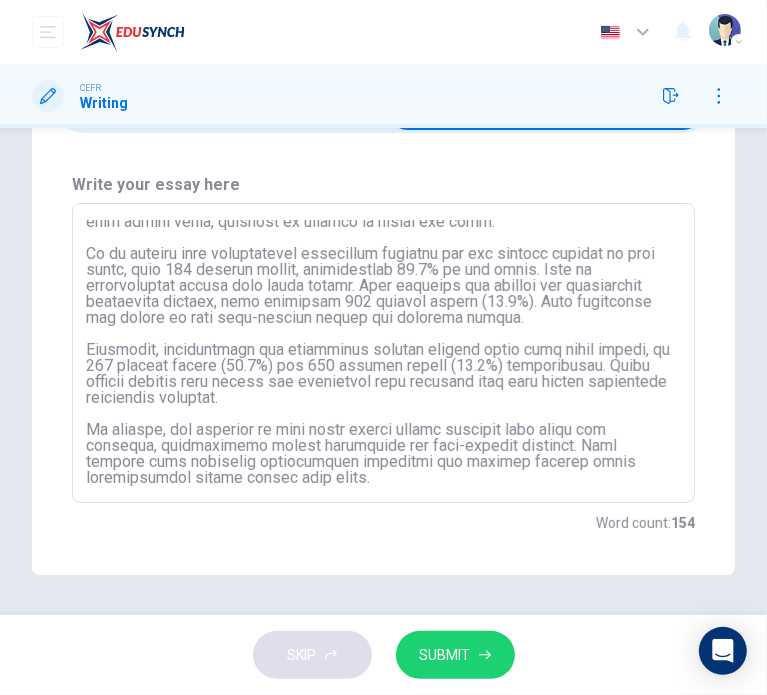 click at bounding box center (383, 353) 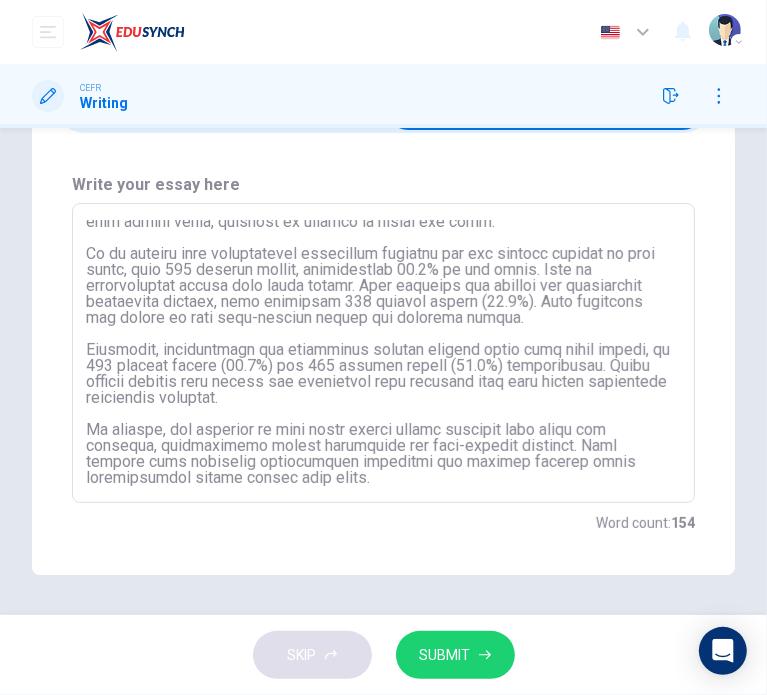 click at bounding box center [383, 353] 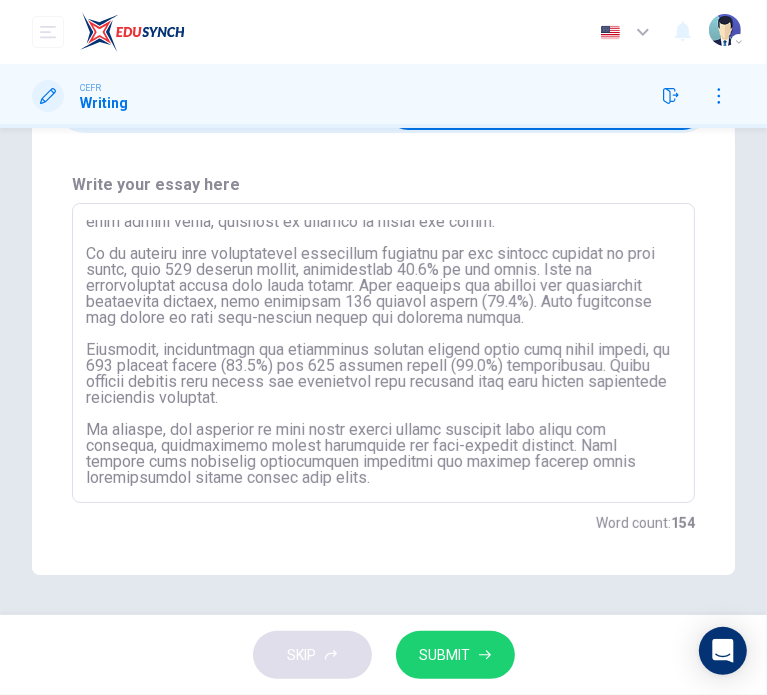 click at bounding box center (383, 353) 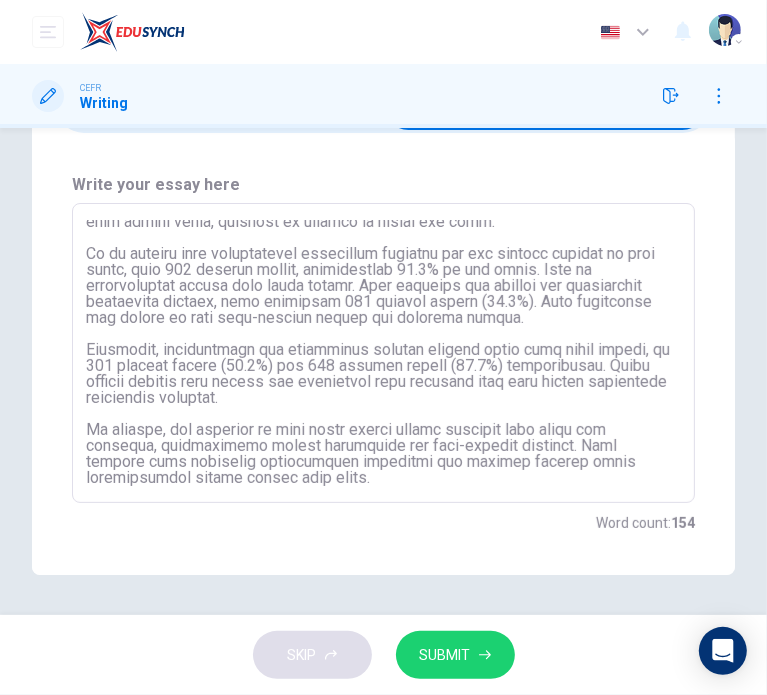 click at bounding box center [383, 353] 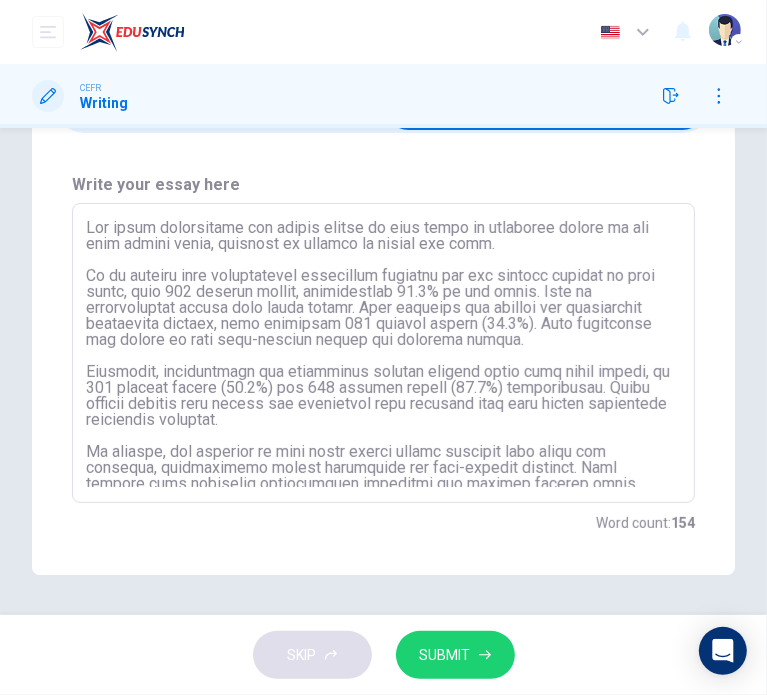 scroll, scrollTop: 22, scrollLeft: 0, axis: vertical 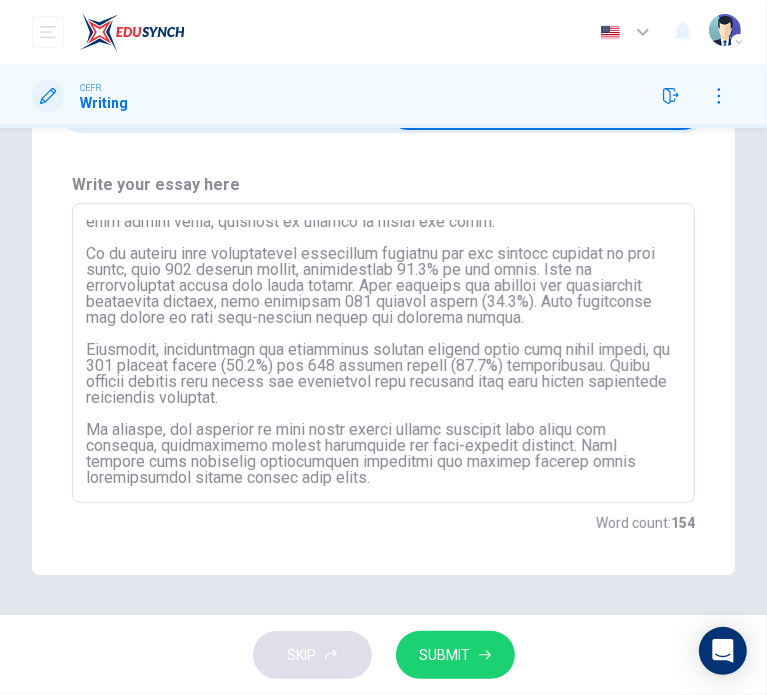 type on "The chart illustrates the global levels of food waste by different stages in the food supply chain, measured in million of tonnes per year.
It is evident that agricultural production accounts for the largest portion of food waste, with 510 million tonnes, representing 31.9% of the total. This is significantly higher than other stages. Both handling and storage and consumption contribute equally, each producing 350 million tonnes (21.9%). This highlights the impact of both post-harvest losses and consumer habits.
Meanwhile, distribution and processing produce notably lower food waste levels, at 200 million tonnes (12.5%) and 190 million tonnes (11.9%) respectively. These figures suggest that losses are relatively less frequent once food enters structured commercial channels.
In summary, the majority of food waste occurs before products even reach the consumer, particularly during production and post-harvest handling. This implies that improving agricultural practices and storage methods could significan..." 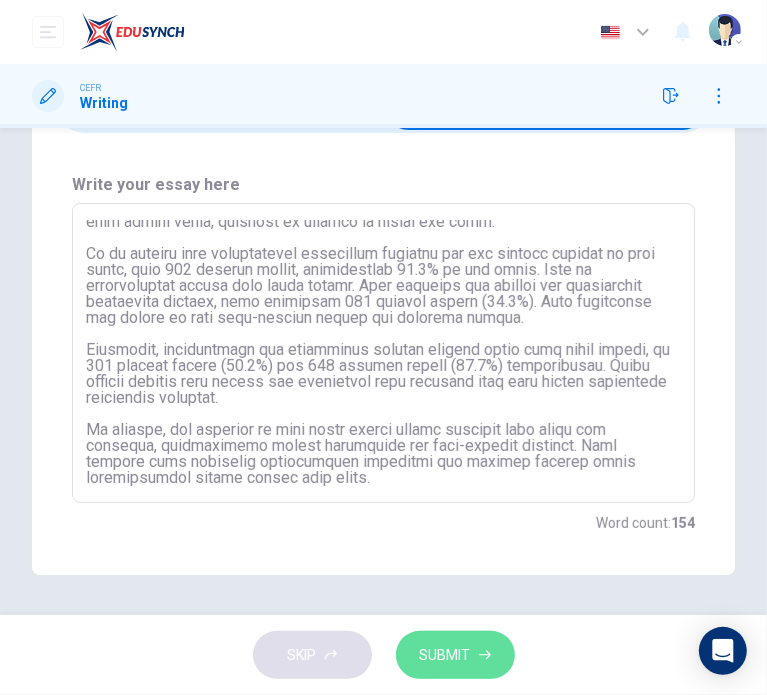 click on "SUBMIT" at bounding box center (445, 655) 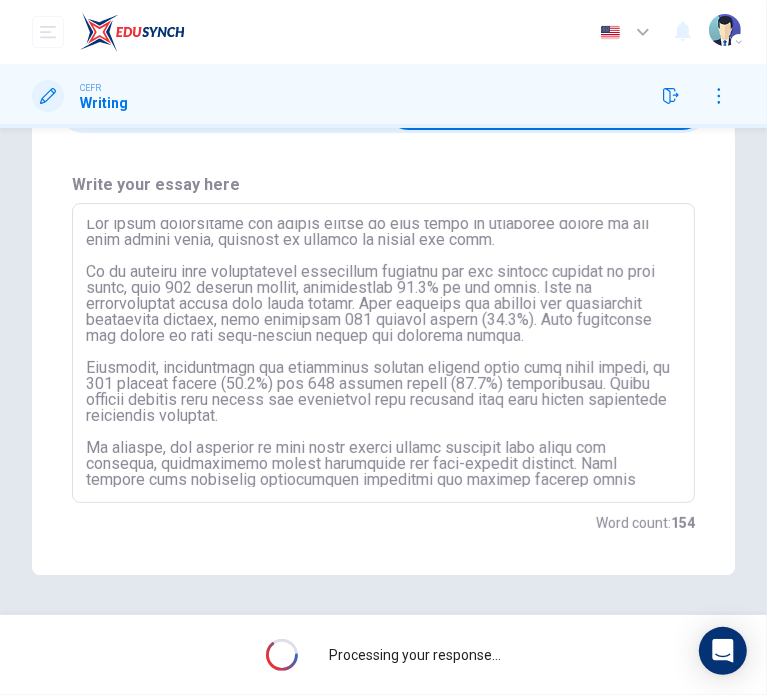 scroll, scrollTop: 0, scrollLeft: 0, axis: both 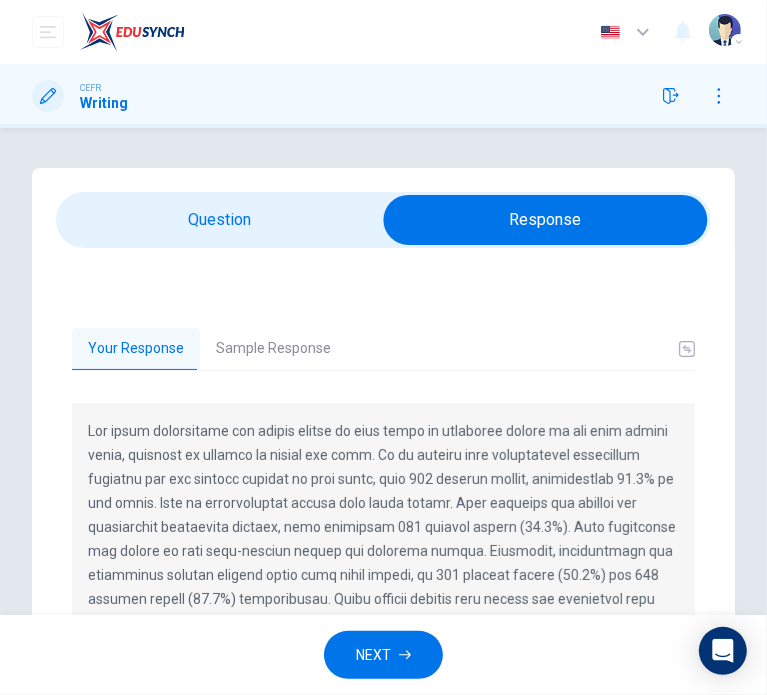 click on "Sample Response" at bounding box center (273, 349) 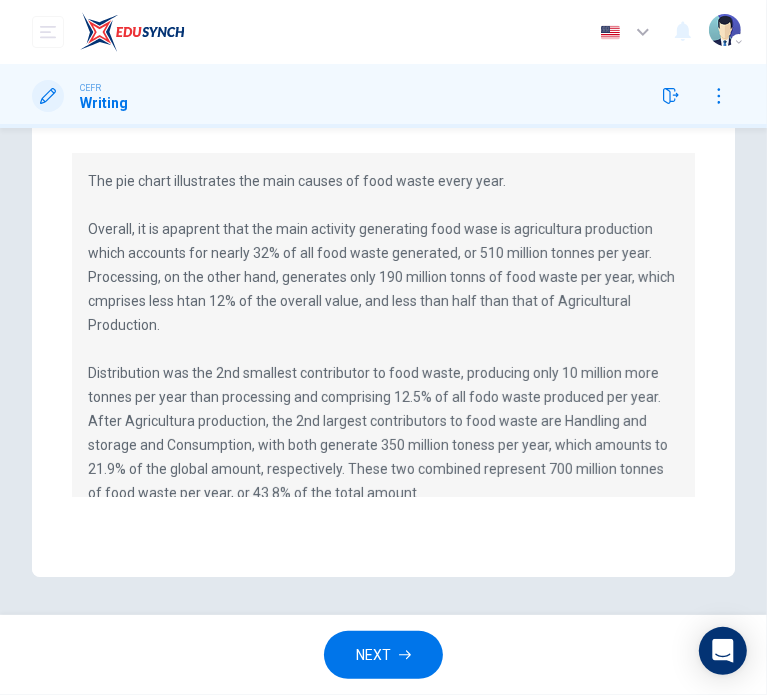 scroll, scrollTop: 251, scrollLeft: 0, axis: vertical 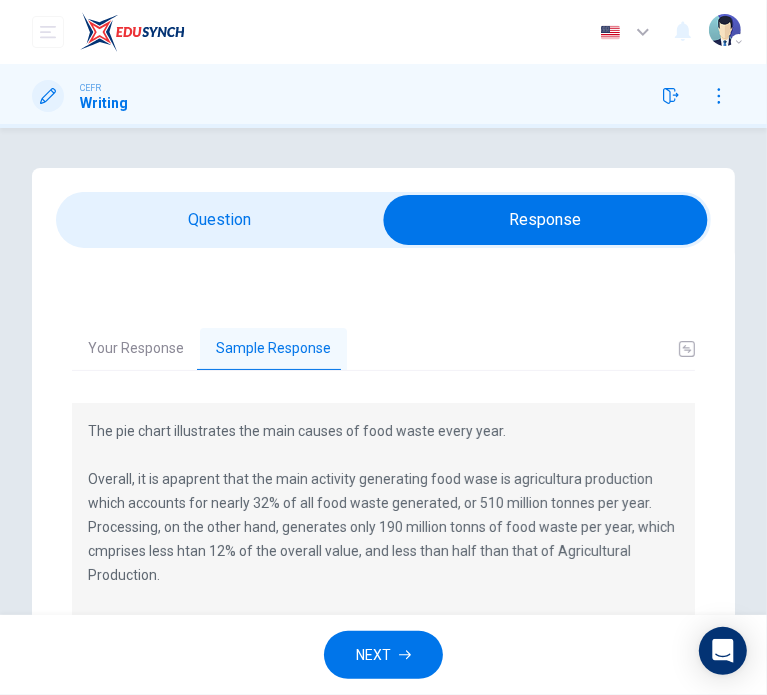 click on "Your Response" at bounding box center [136, 349] 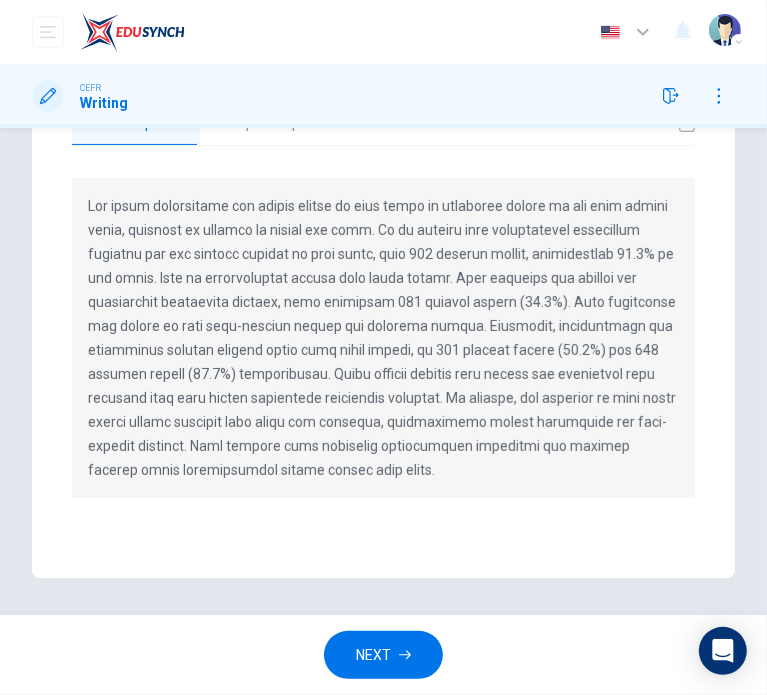 scroll, scrollTop: 227, scrollLeft: 0, axis: vertical 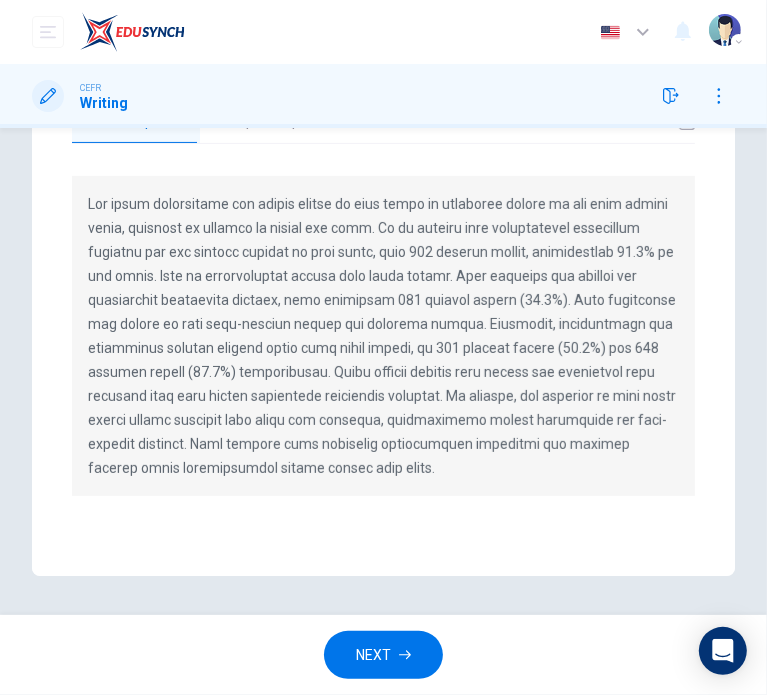 click on "NEXT" at bounding box center (383, 655) 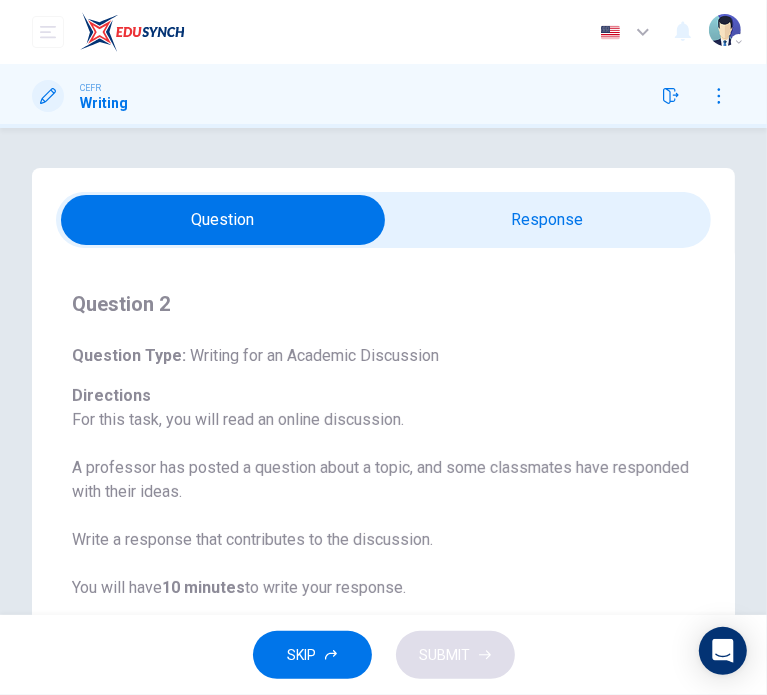 scroll, scrollTop: 93, scrollLeft: 0, axis: vertical 